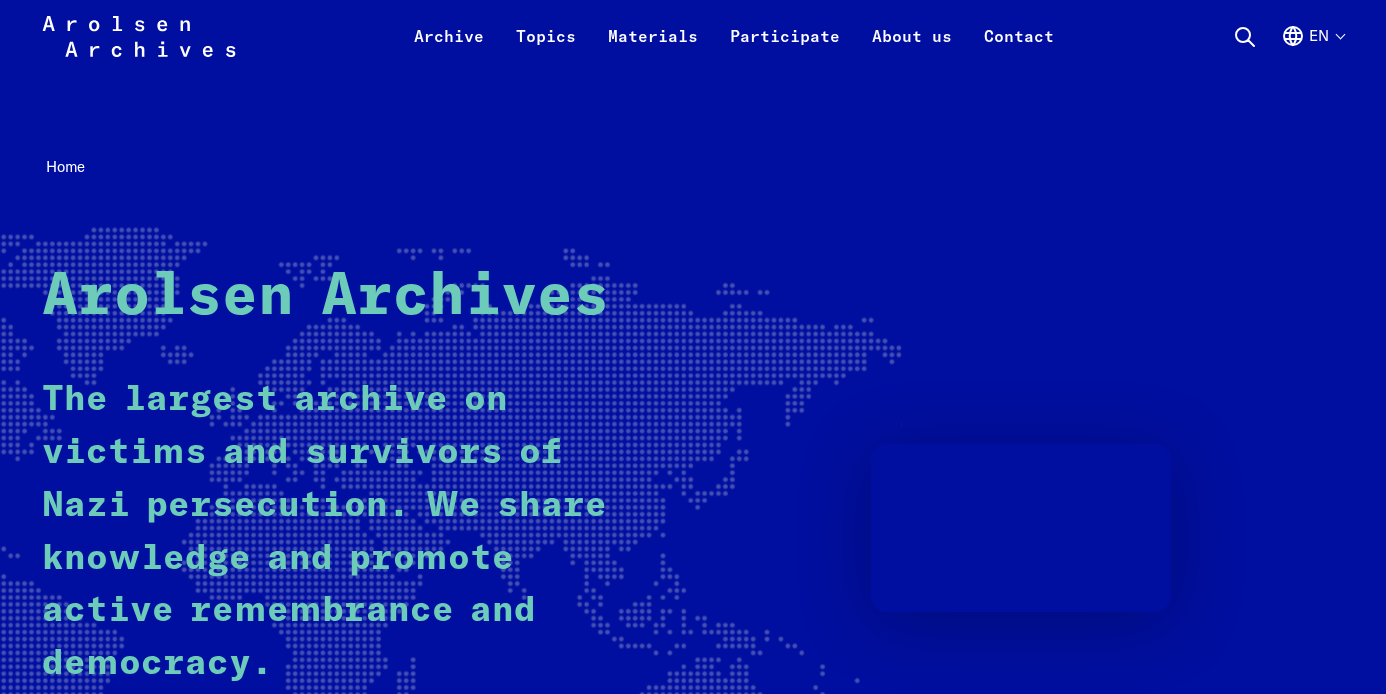 scroll, scrollTop: 40, scrollLeft: 0, axis: vertical 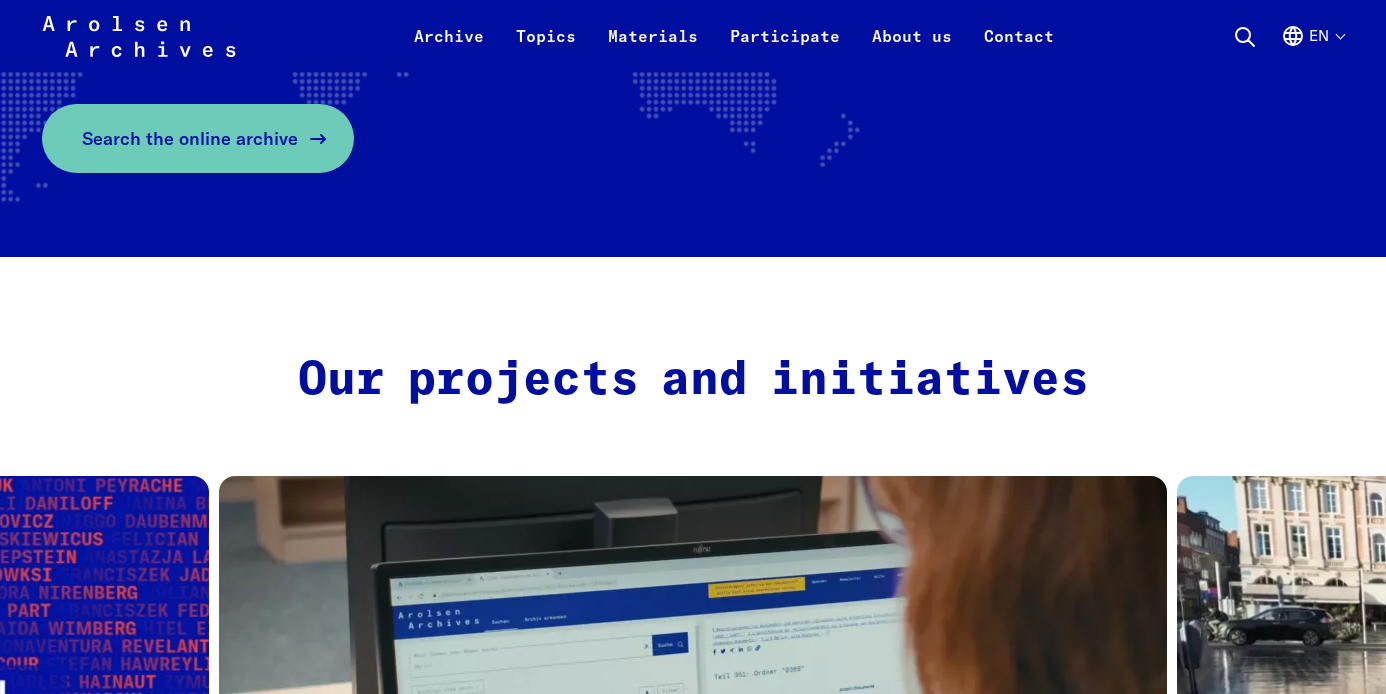 click on "Search the online archive" at bounding box center [190, 138] 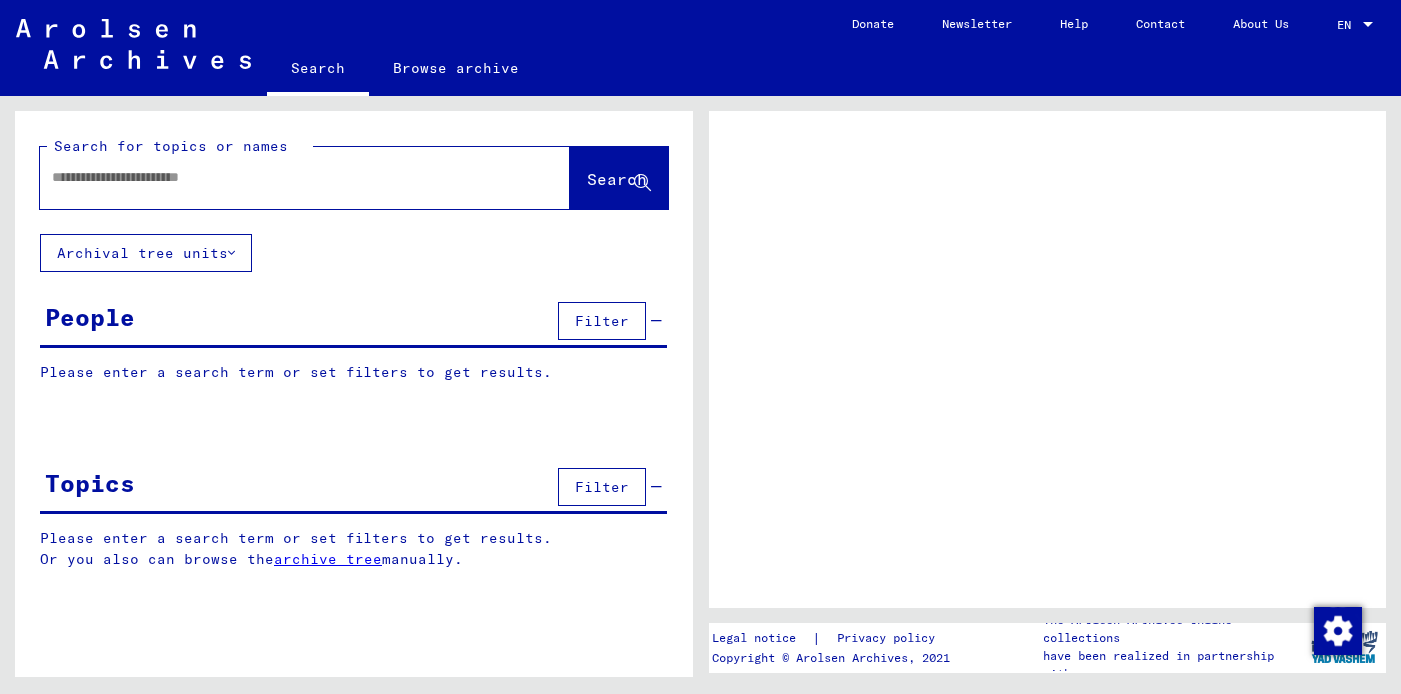 scroll, scrollTop: 0, scrollLeft: 0, axis: both 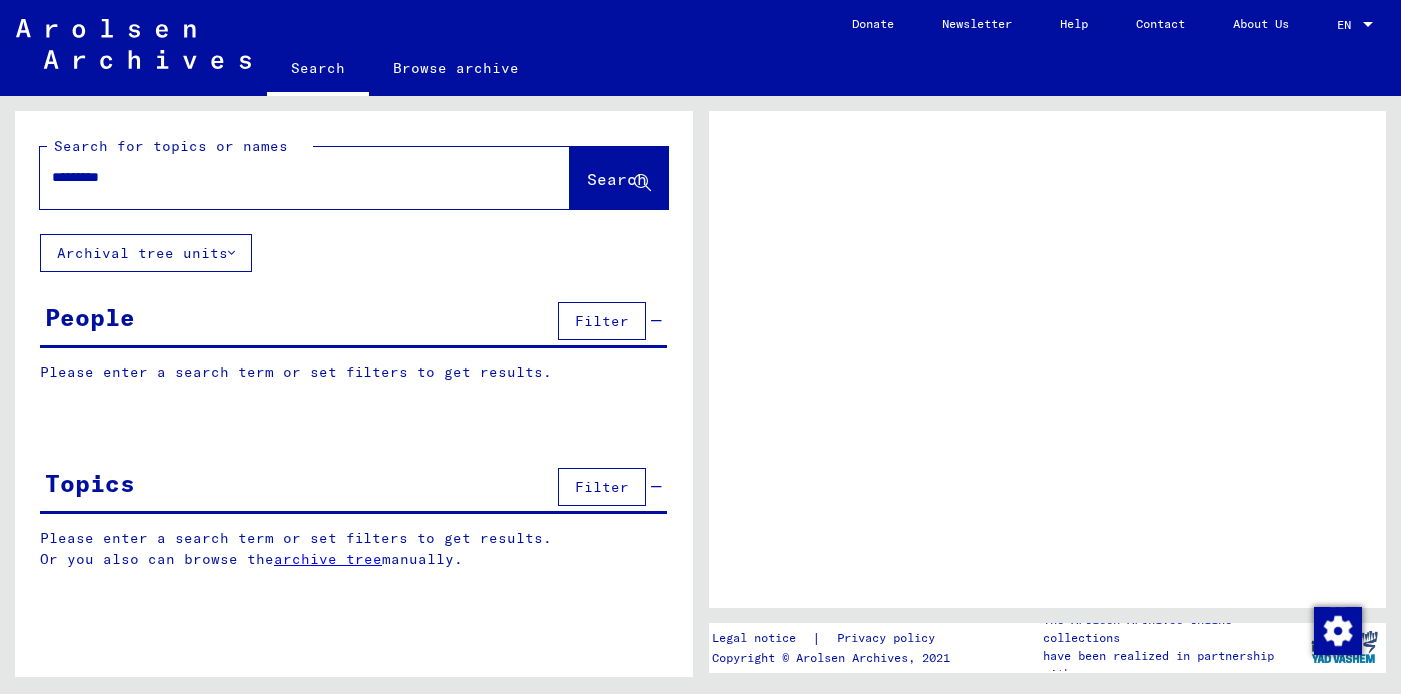 type on "**********" 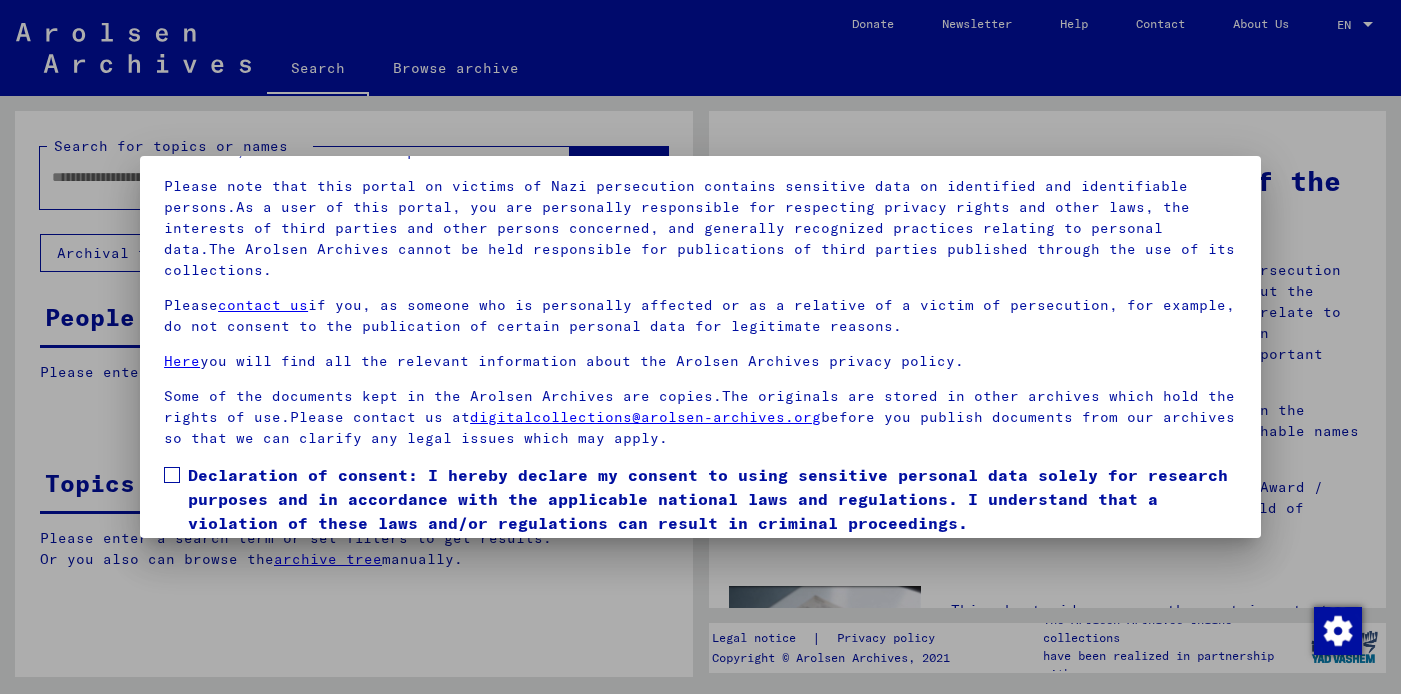scroll, scrollTop: 169, scrollLeft: 0, axis: vertical 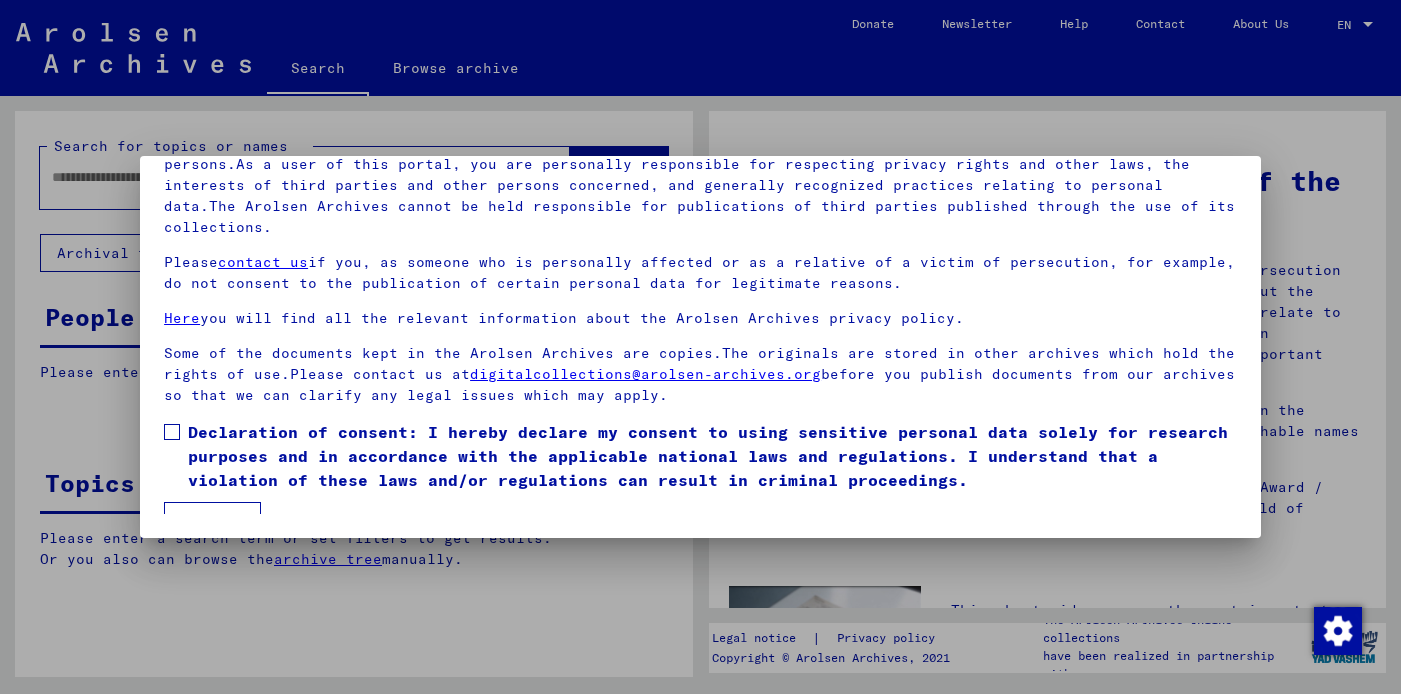 click at bounding box center [172, 432] 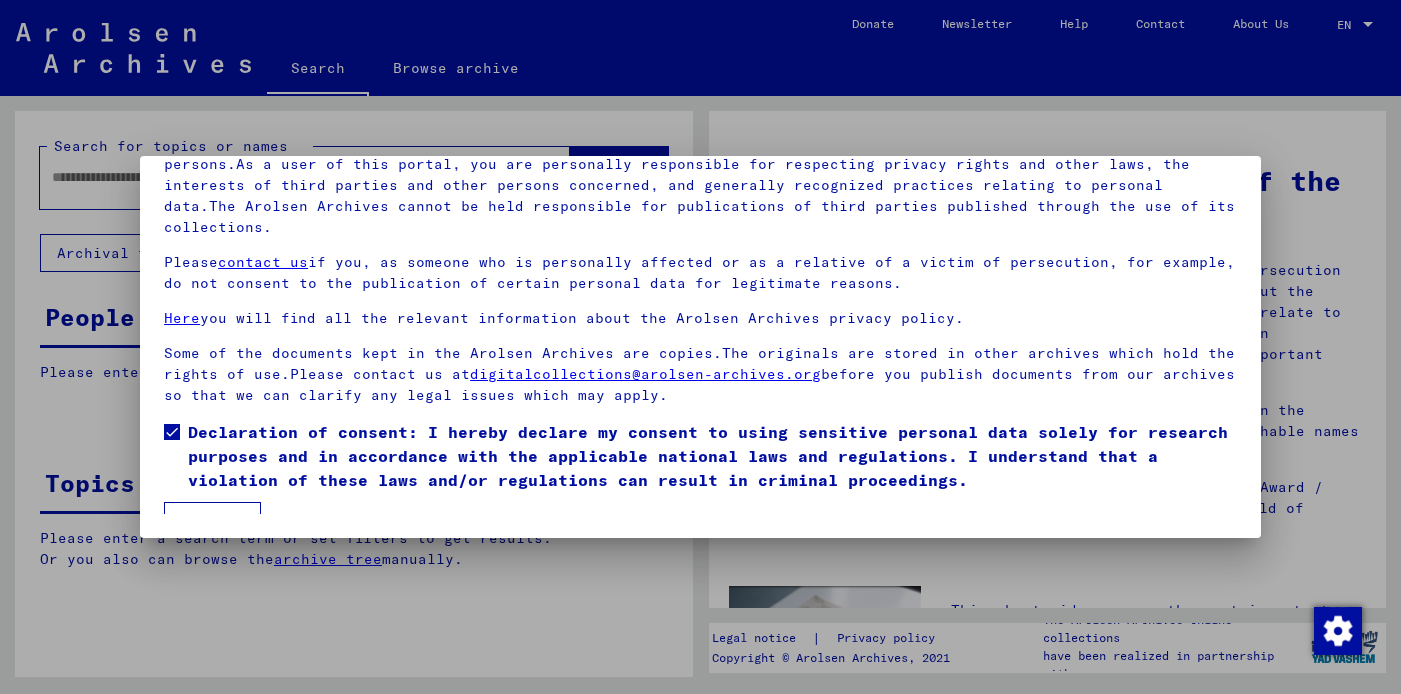 click on "I agree" at bounding box center [212, 521] 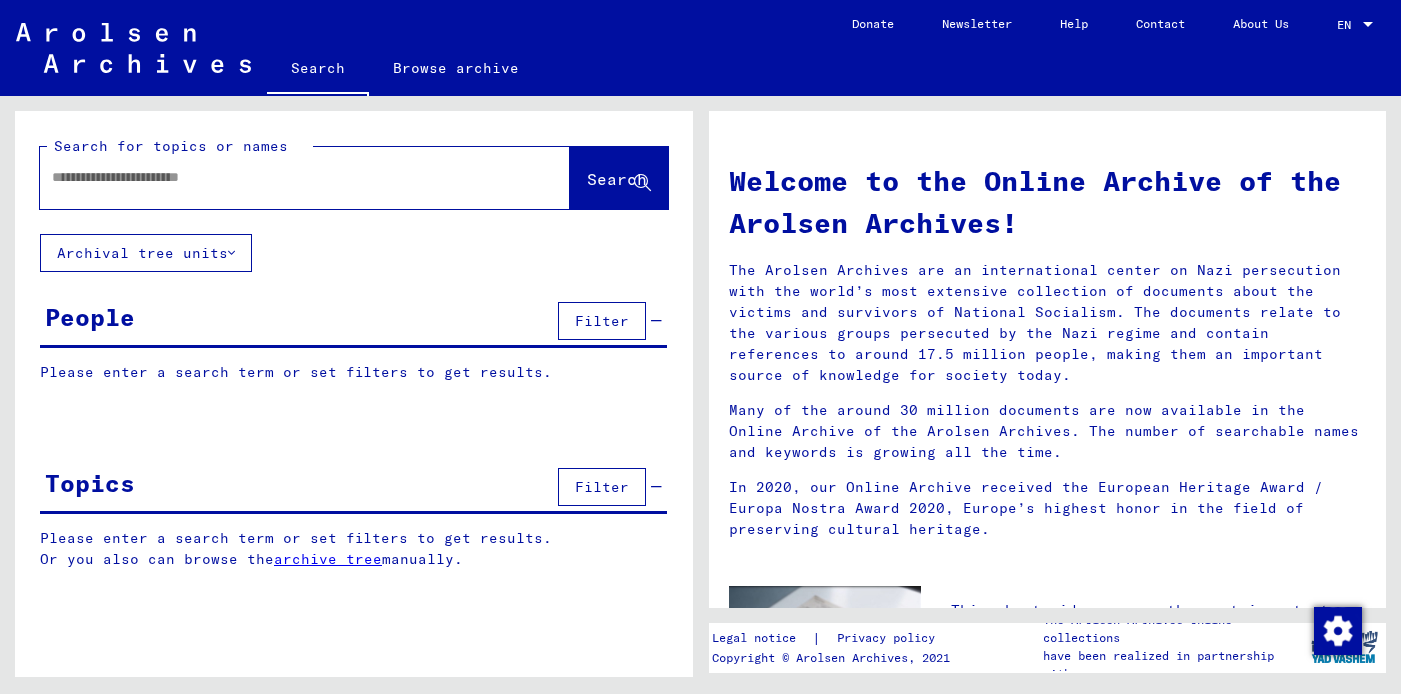 click at bounding box center (281, 177) 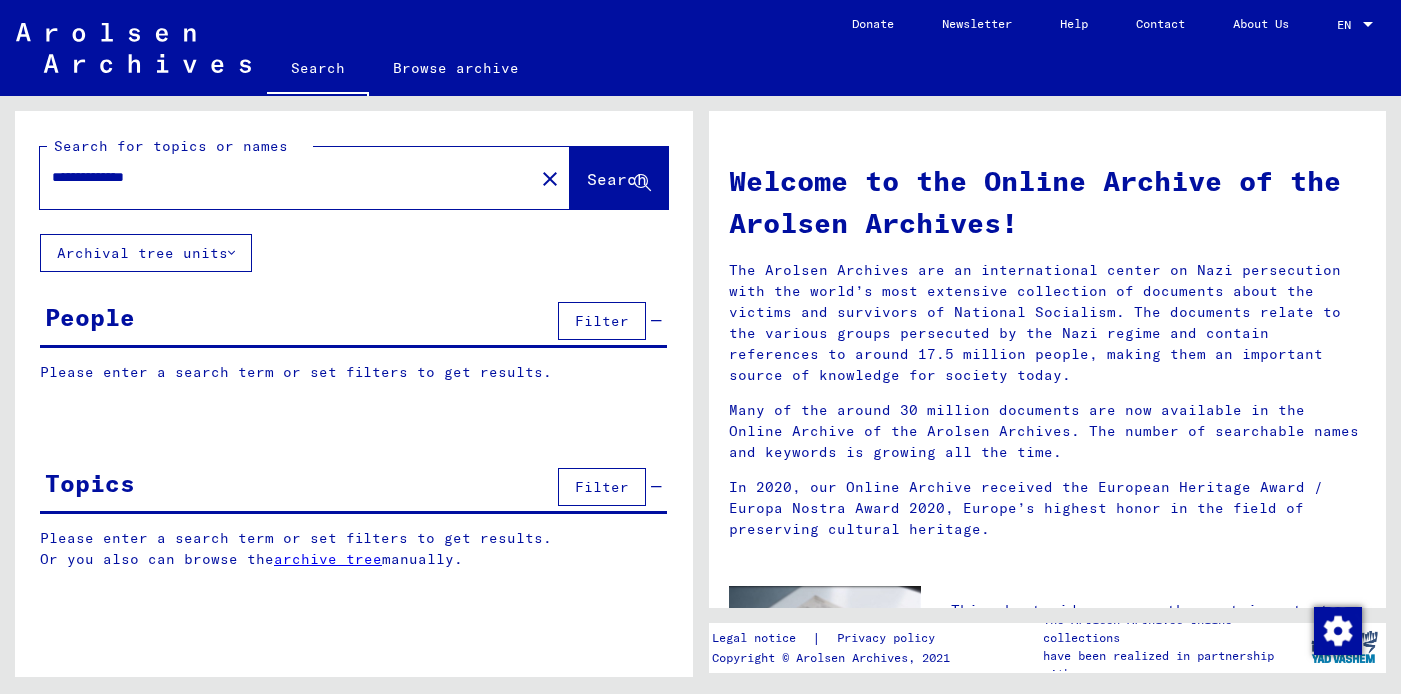 click on "Search" 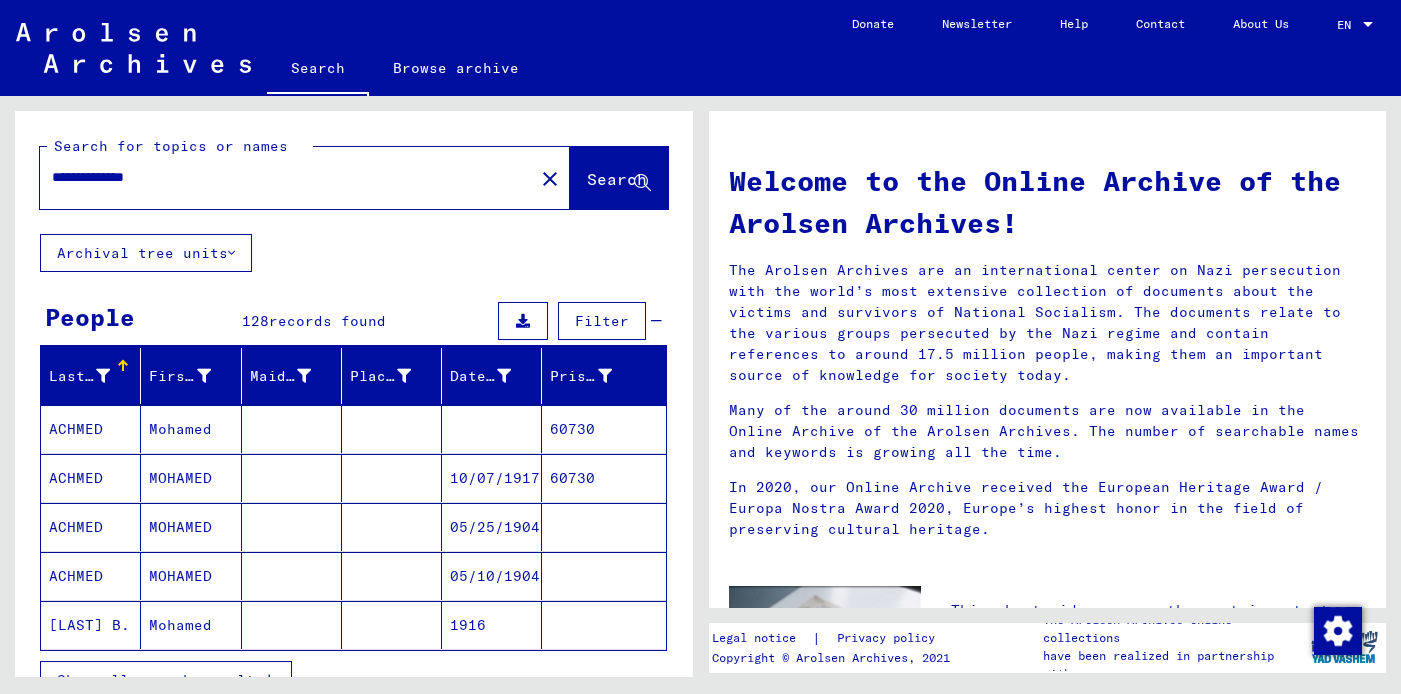 click on "ACHMED" at bounding box center (91, 478) 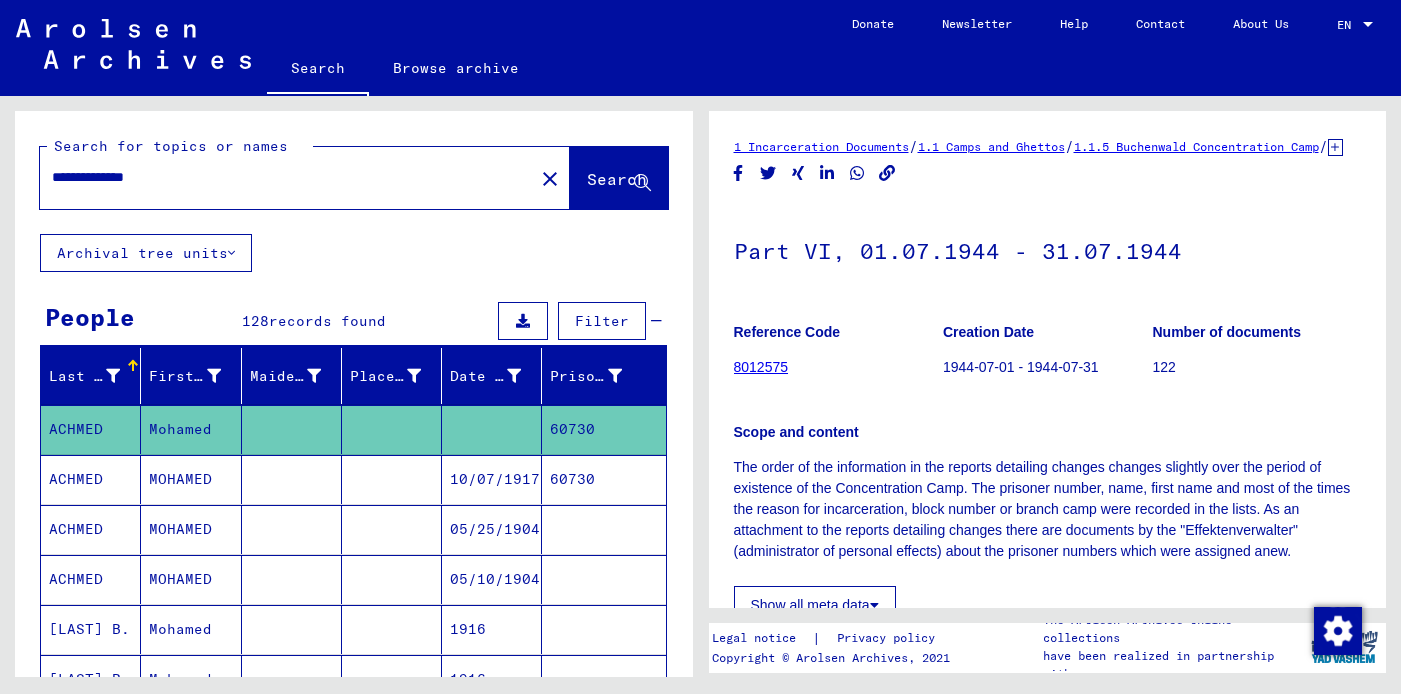 scroll, scrollTop: 0, scrollLeft: 0, axis: both 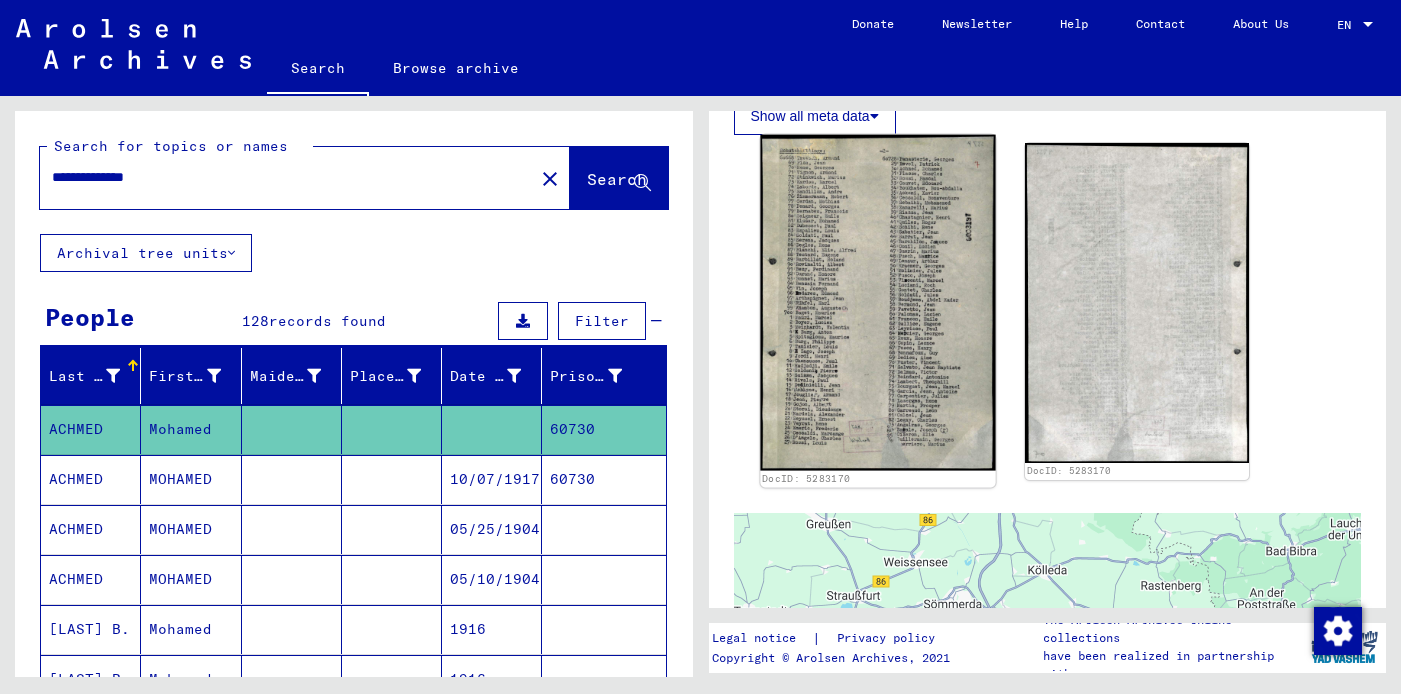 click 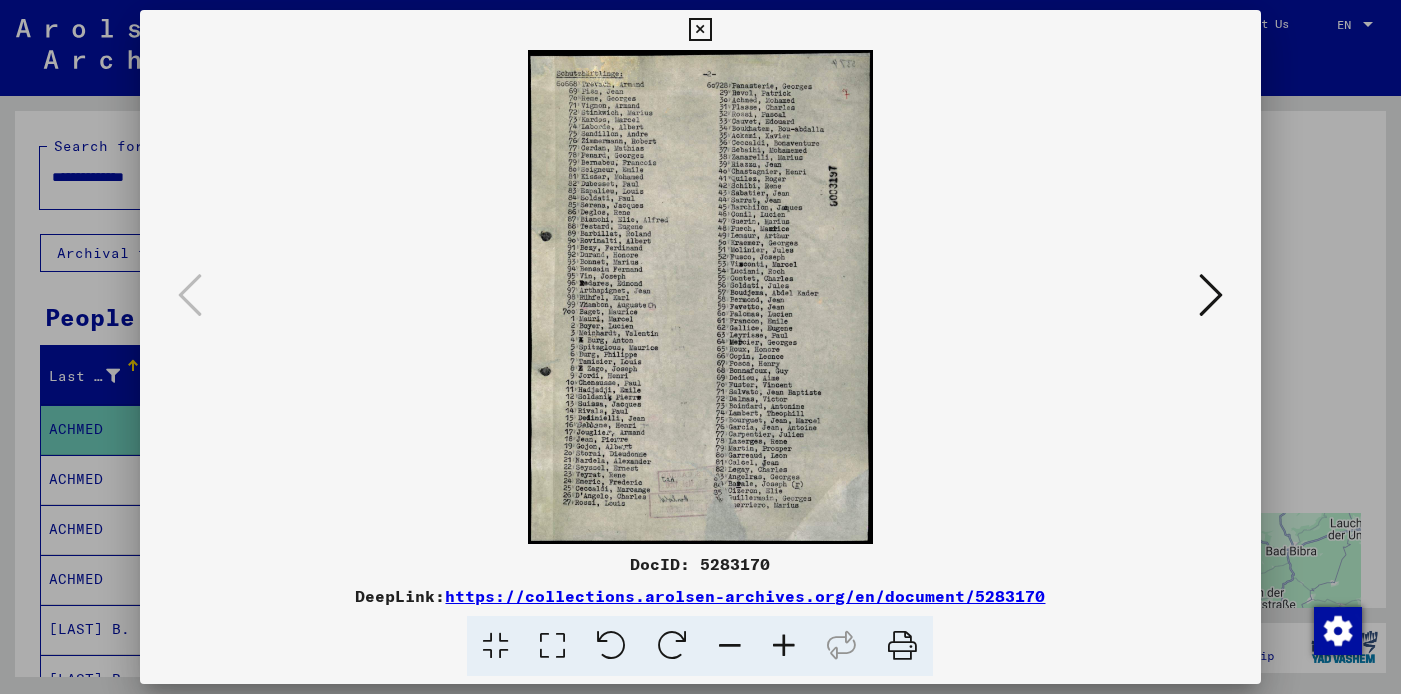 click at bounding box center (700, 30) 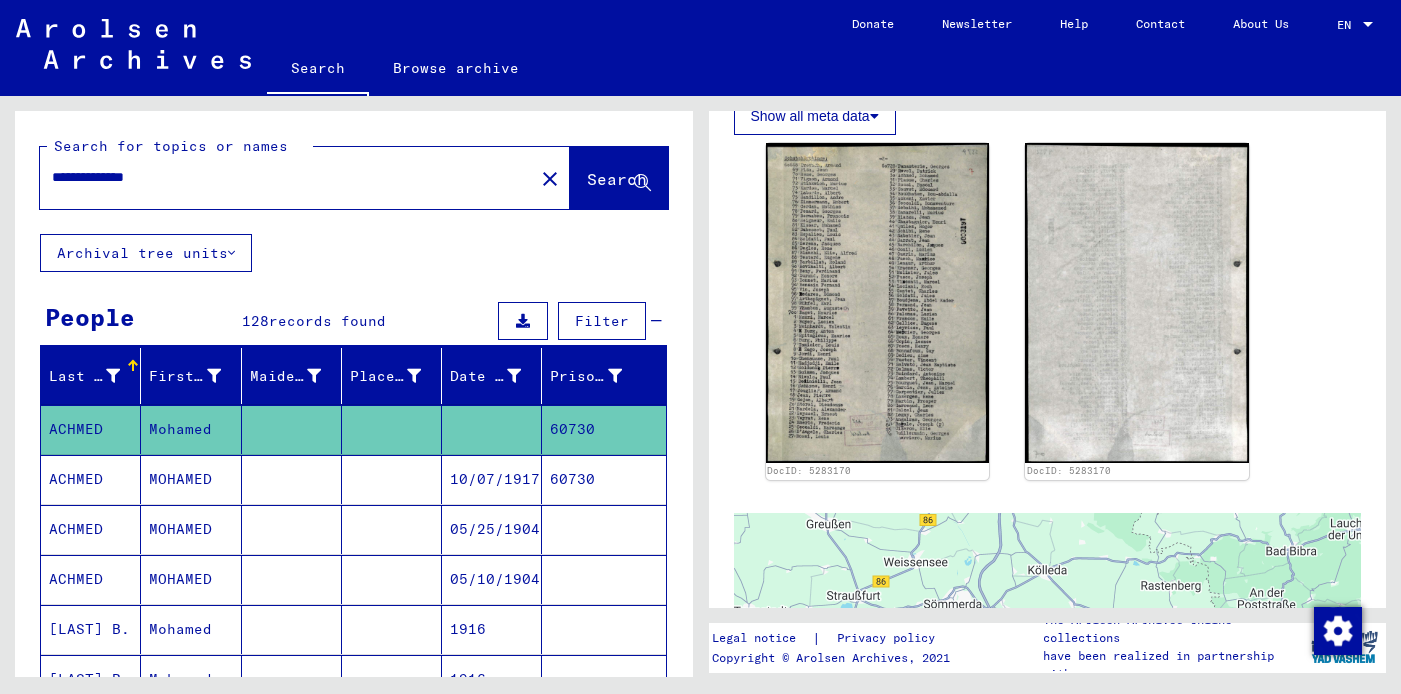 click on "ACHMED" at bounding box center (91, 529) 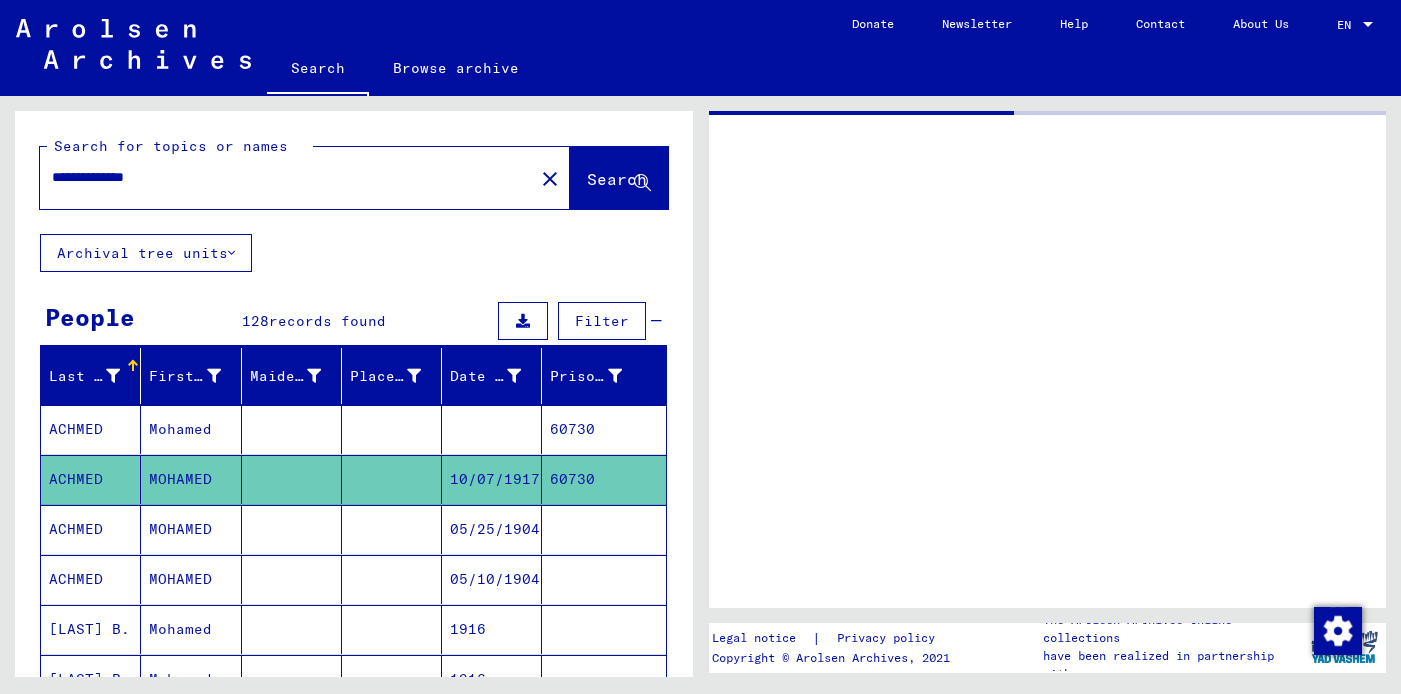 scroll, scrollTop: 0, scrollLeft: 0, axis: both 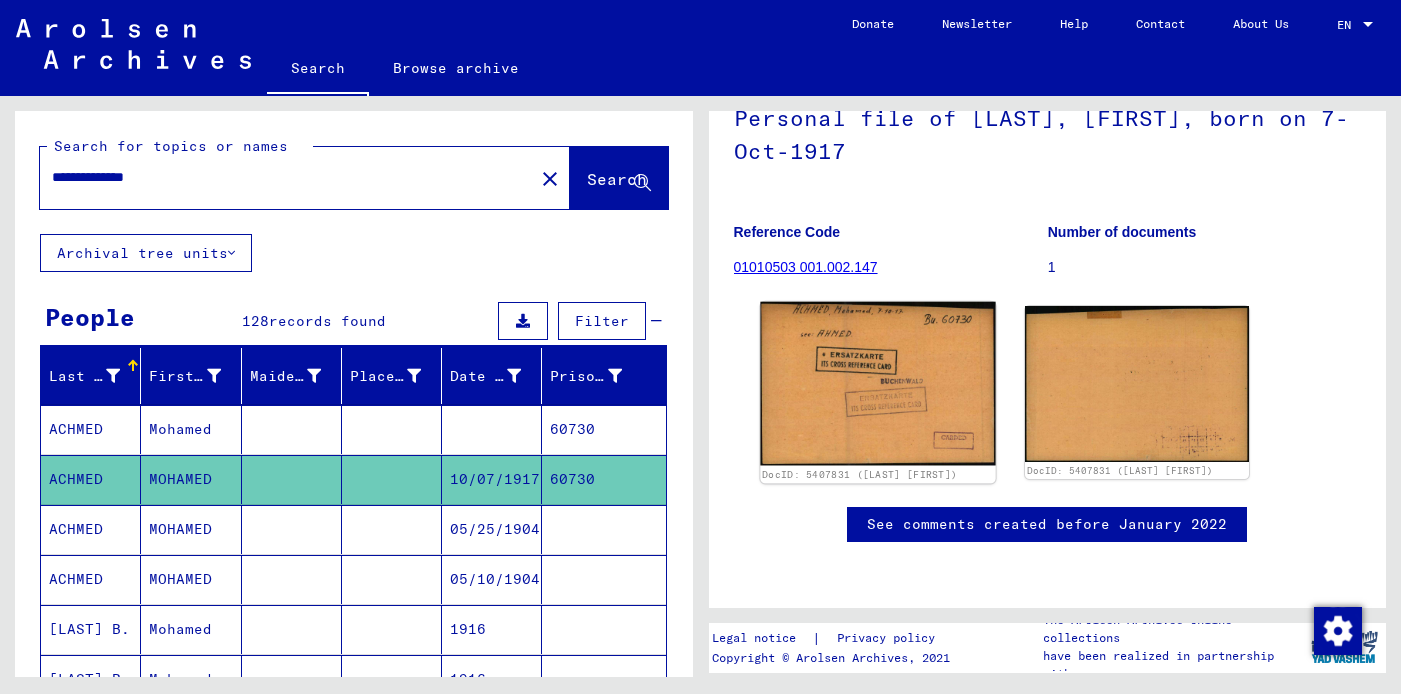 click 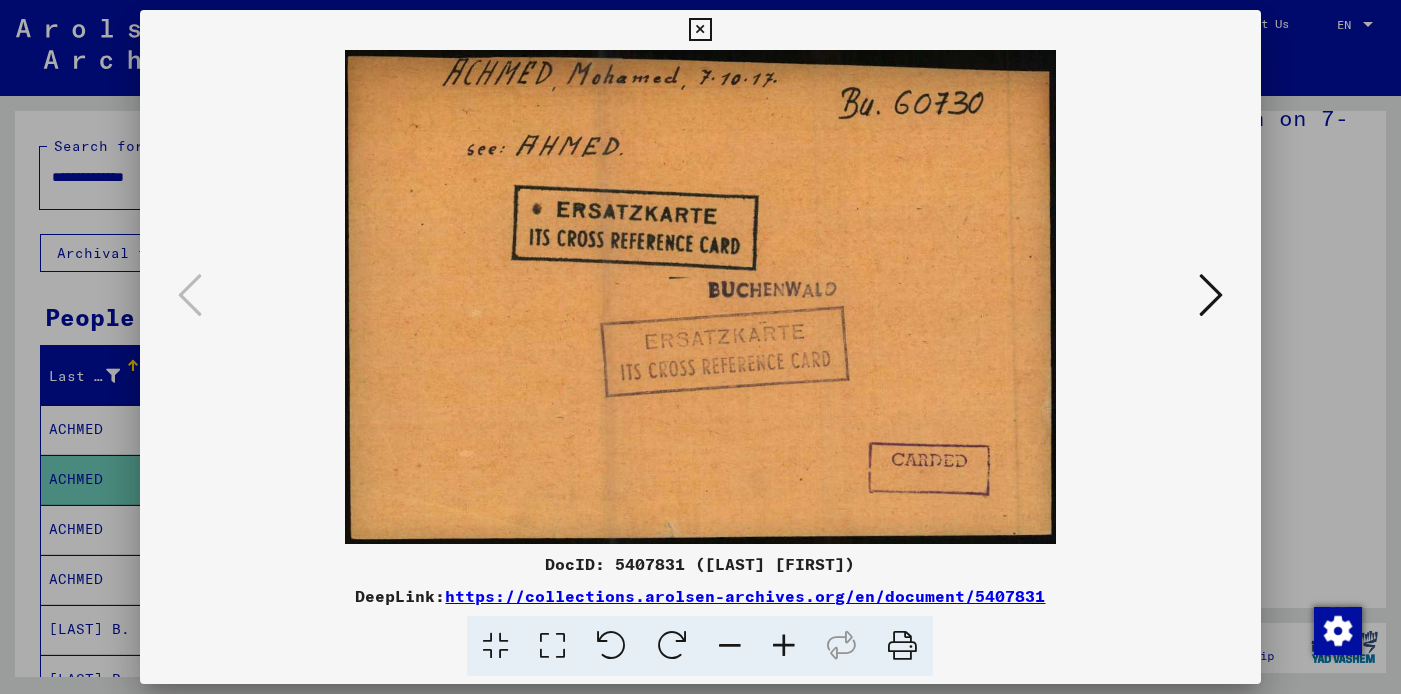 click at bounding box center (1211, 295) 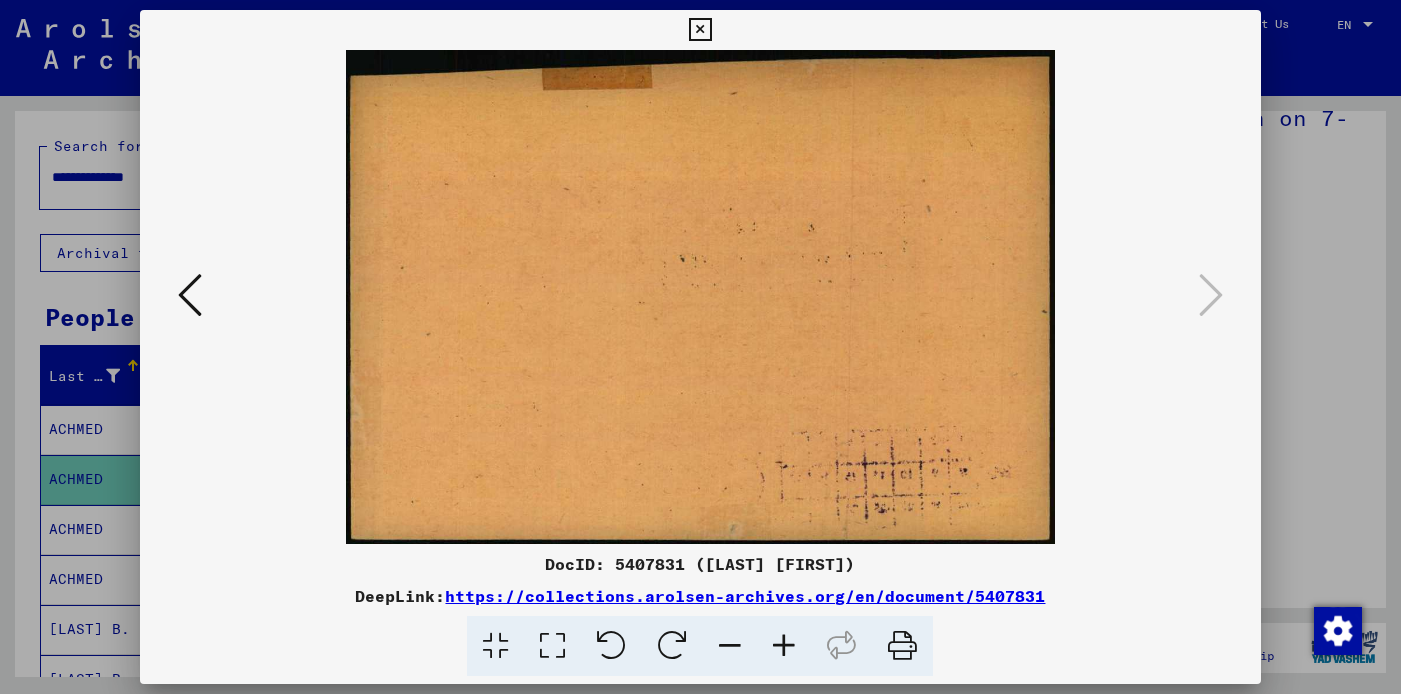 click at bounding box center (700, 30) 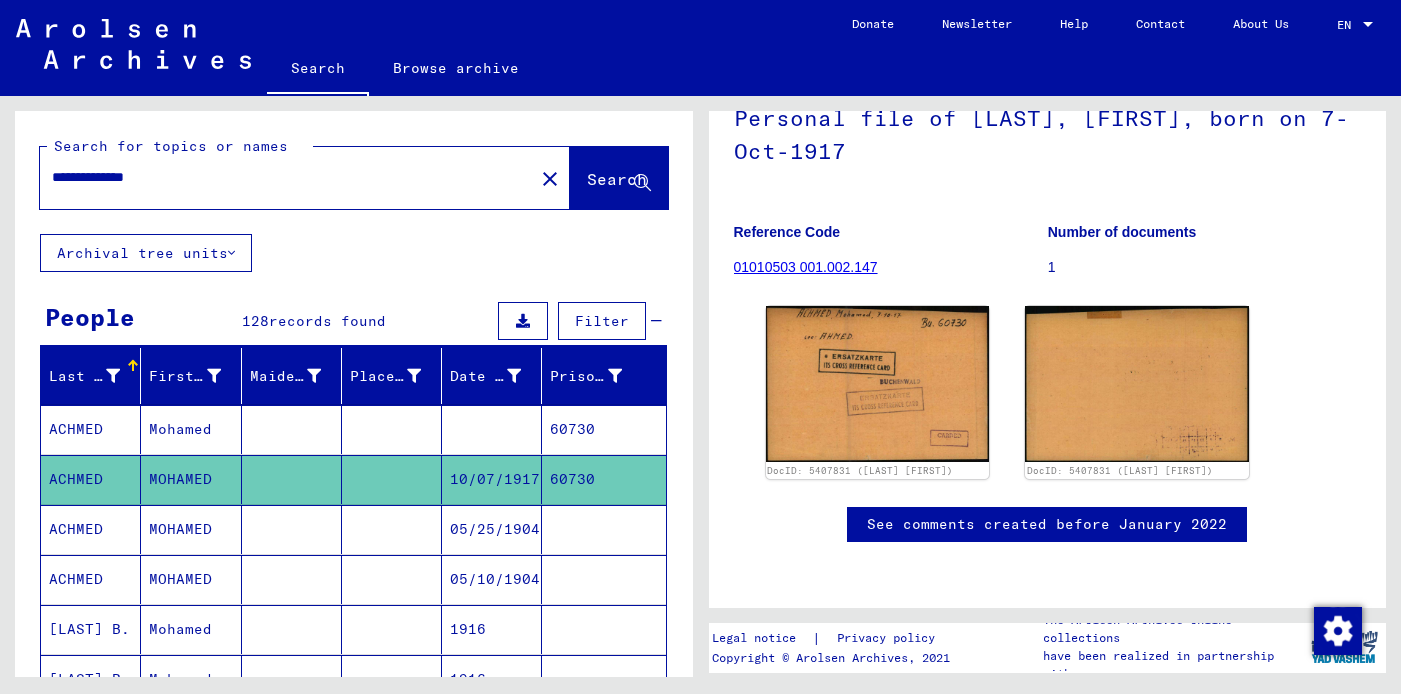 click on "ACHMED" at bounding box center [91, 579] 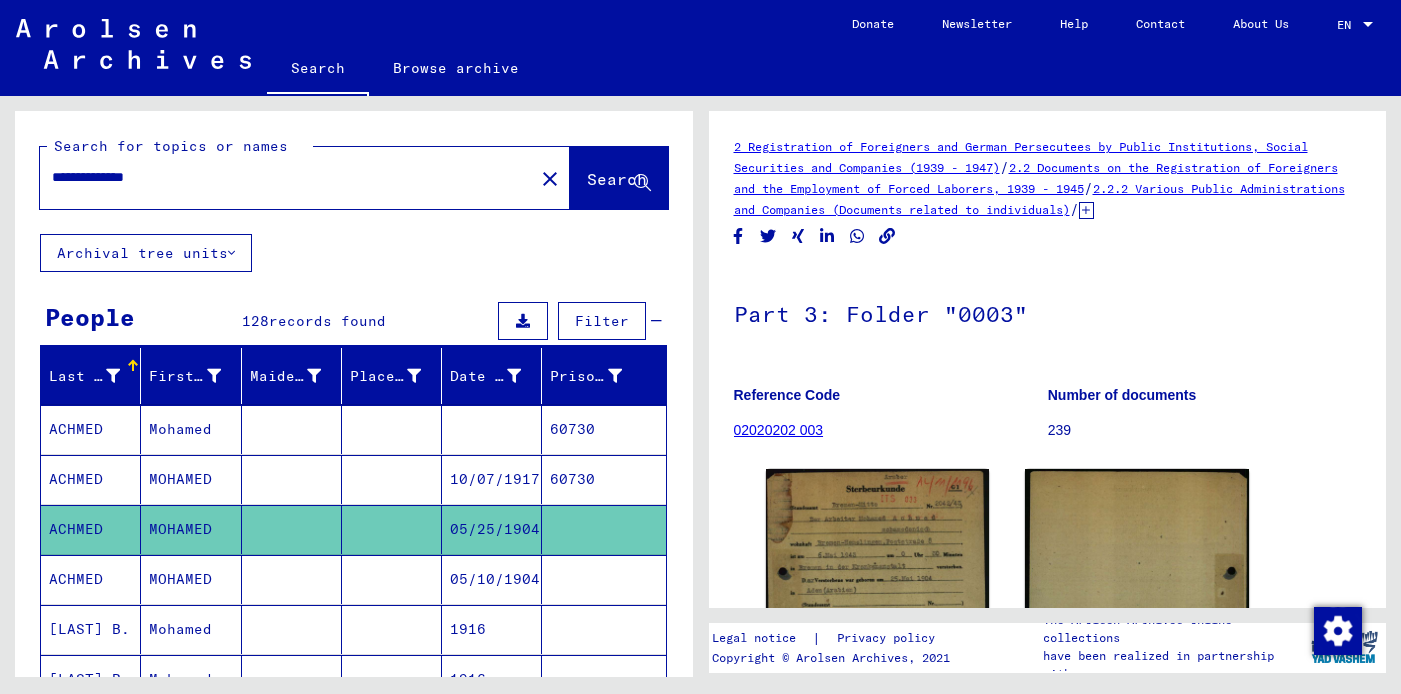 scroll, scrollTop: 0, scrollLeft: 0, axis: both 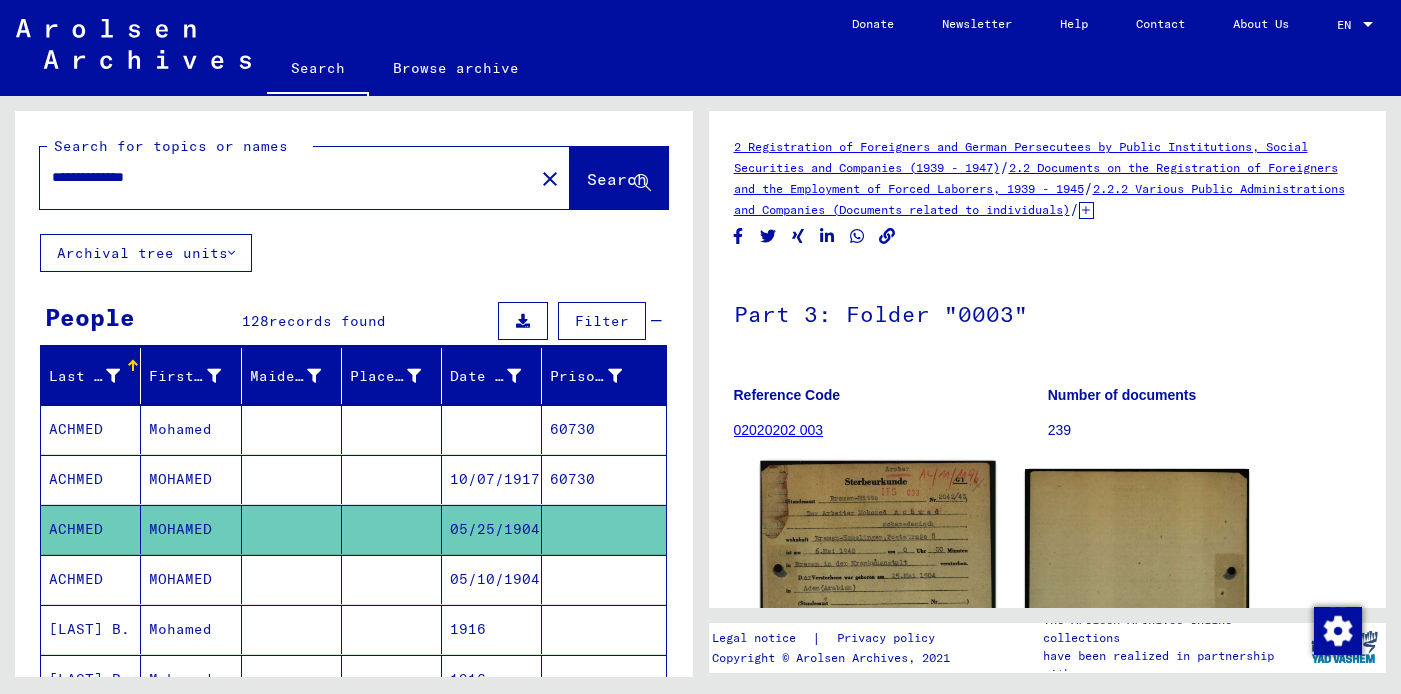 click 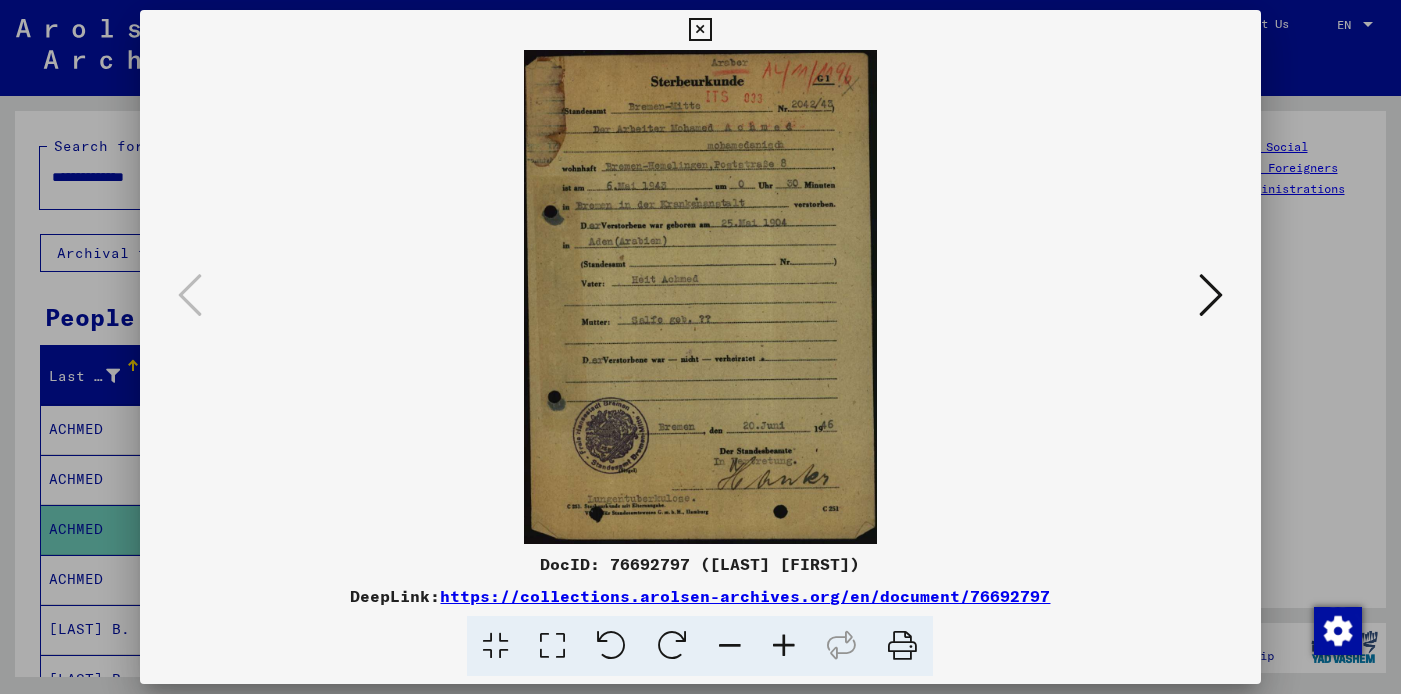 click at bounding box center [700, 30] 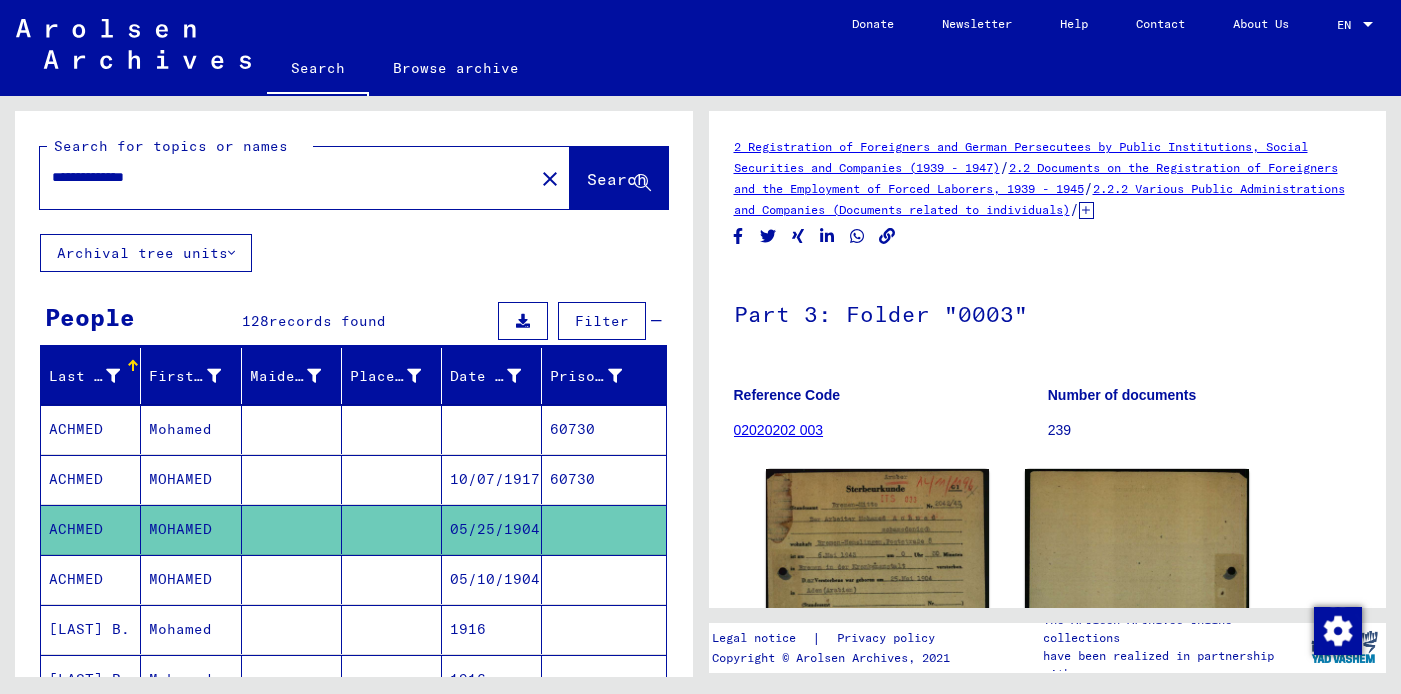 click 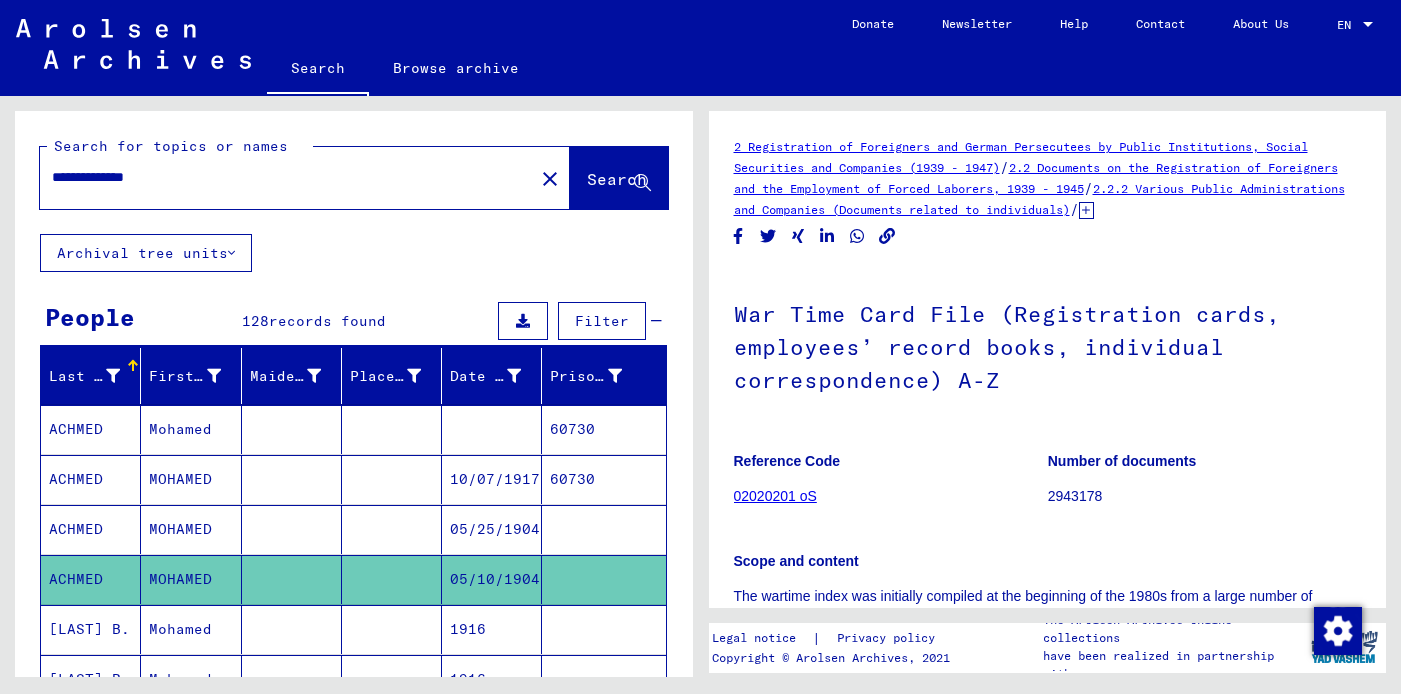 scroll, scrollTop: 0, scrollLeft: 0, axis: both 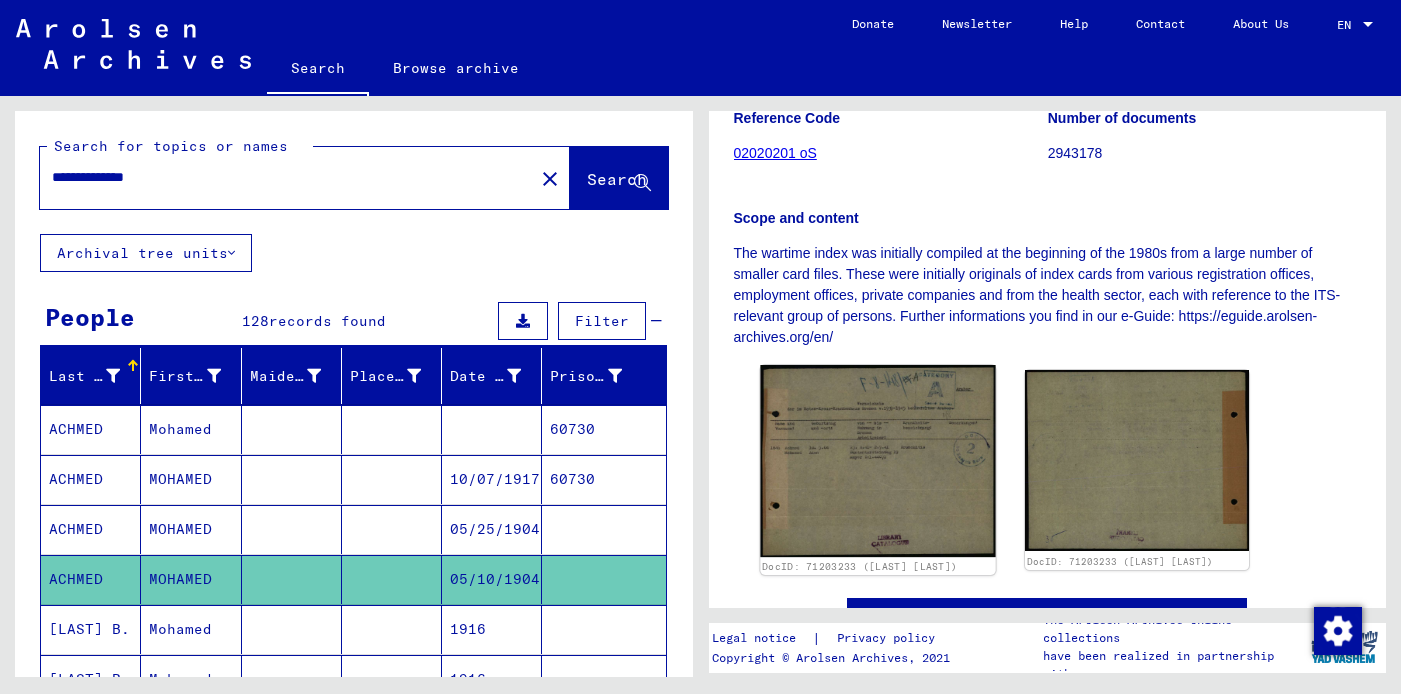 click 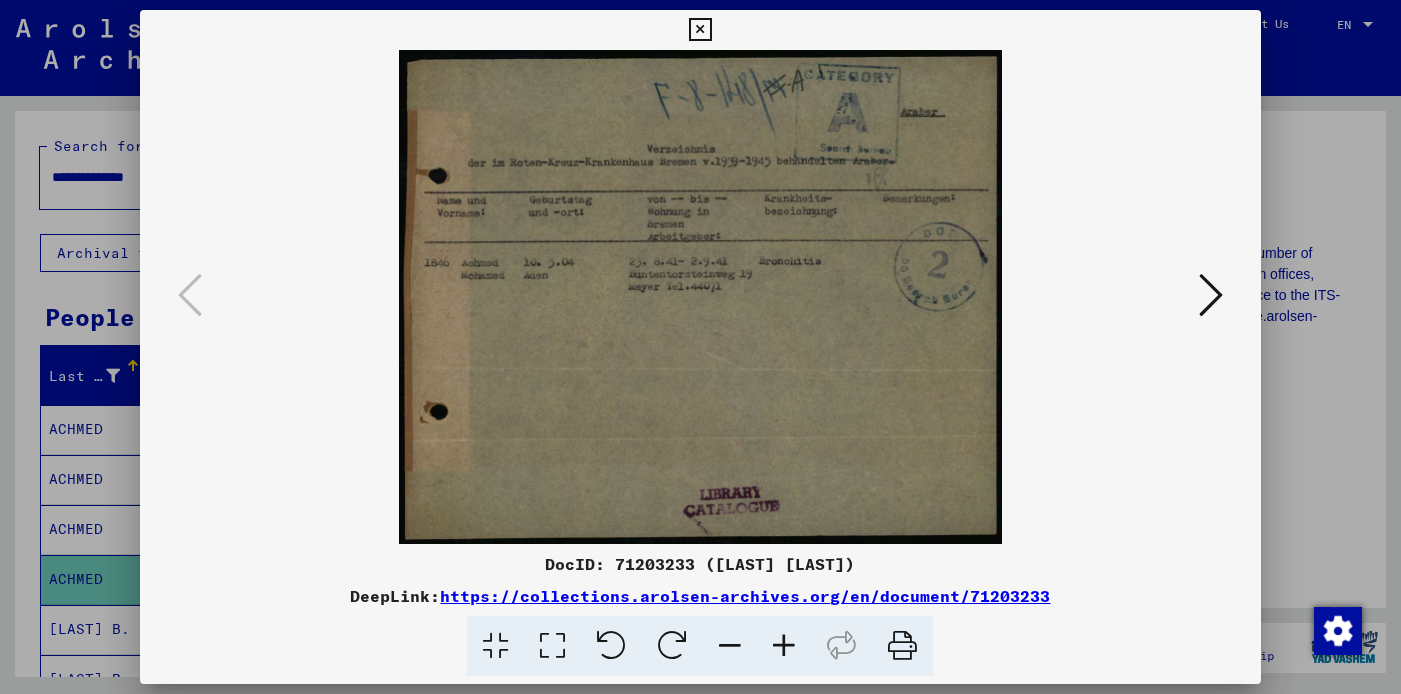 click at bounding box center (700, 30) 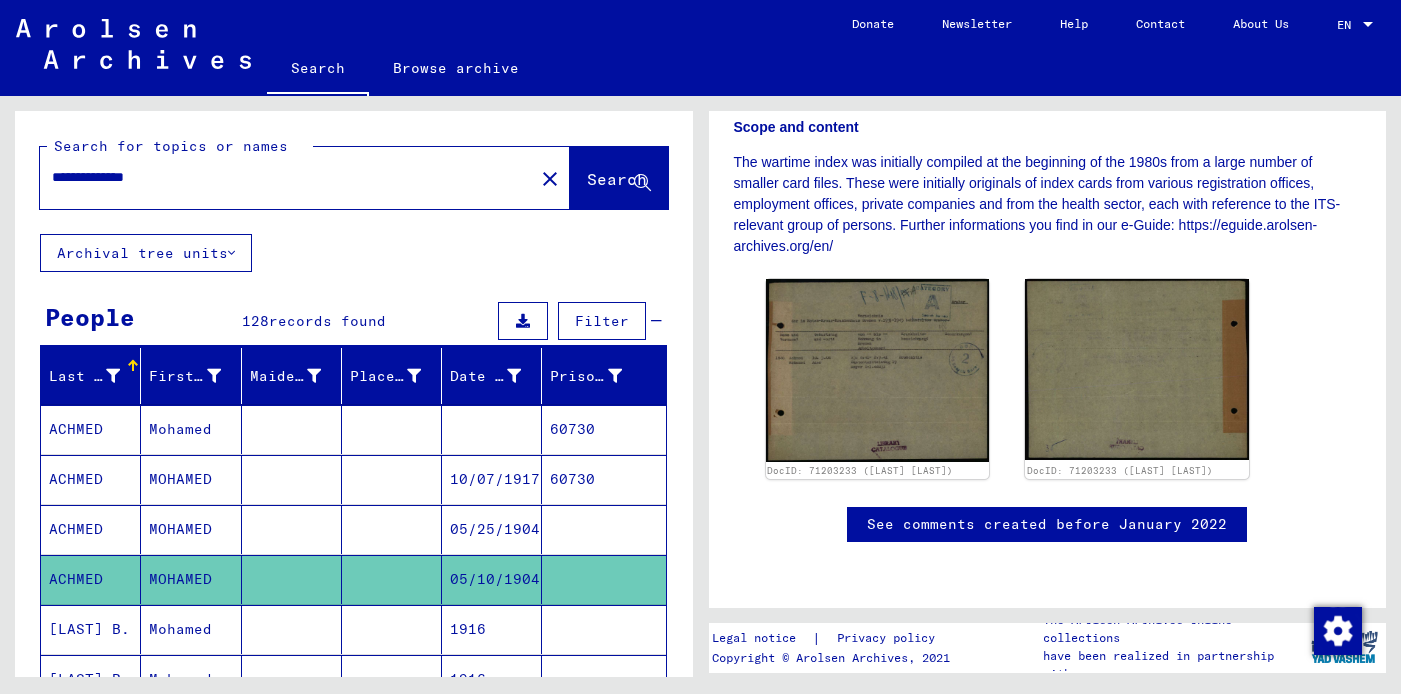scroll, scrollTop: 548, scrollLeft: 0, axis: vertical 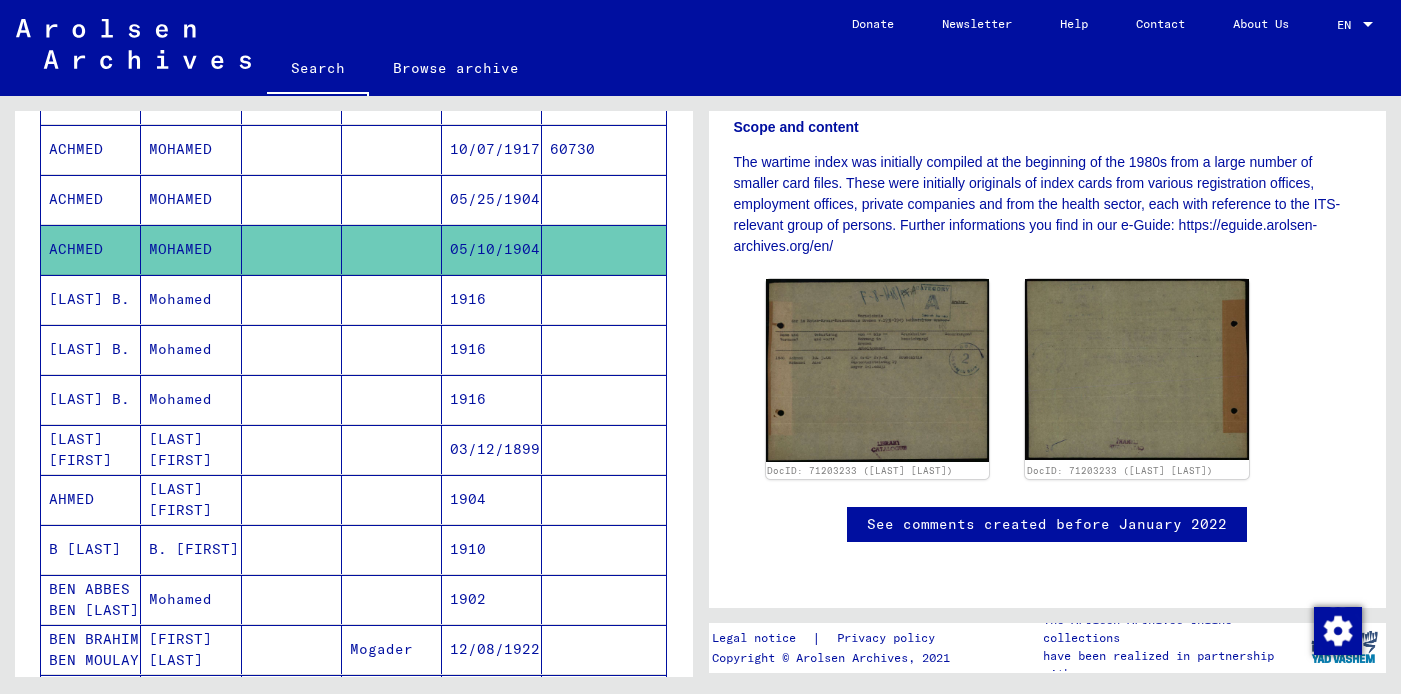 click on "[LAST] B." at bounding box center [91, 399] 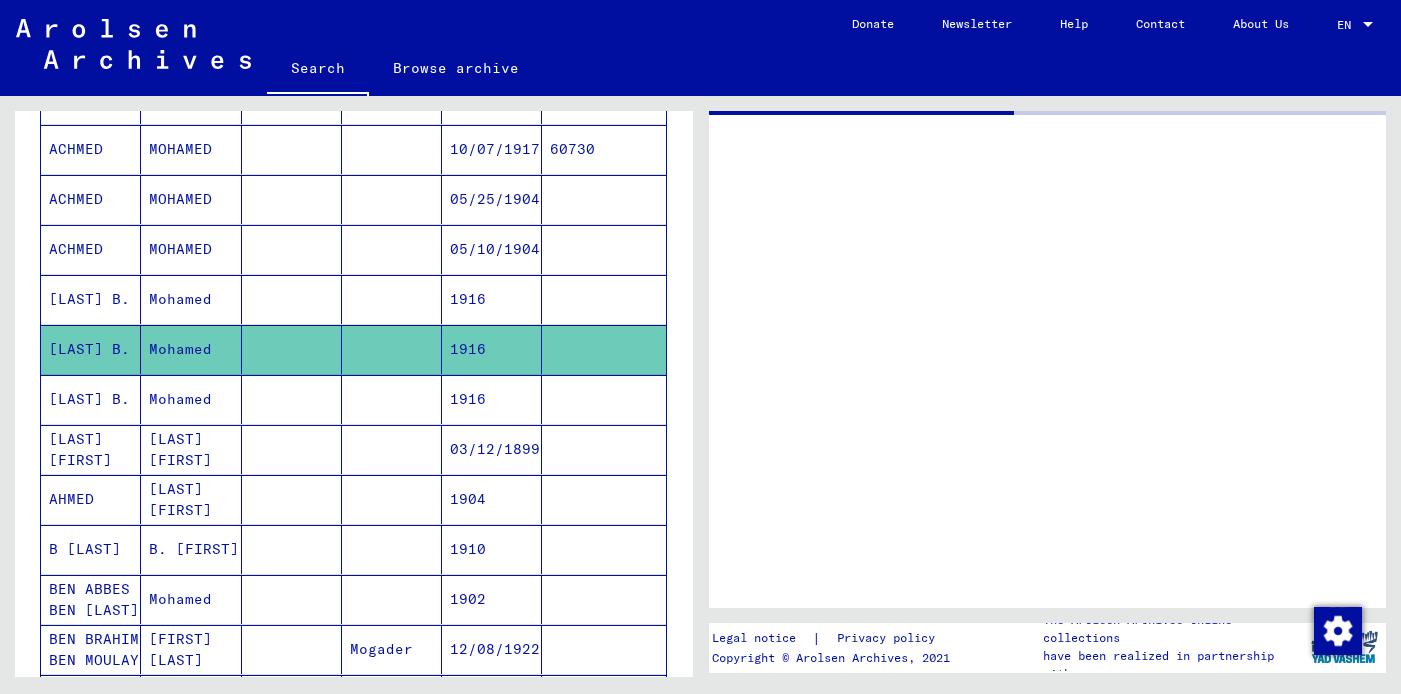 scroll, scrollTop: 0, scrollLeft: 0, axis: both 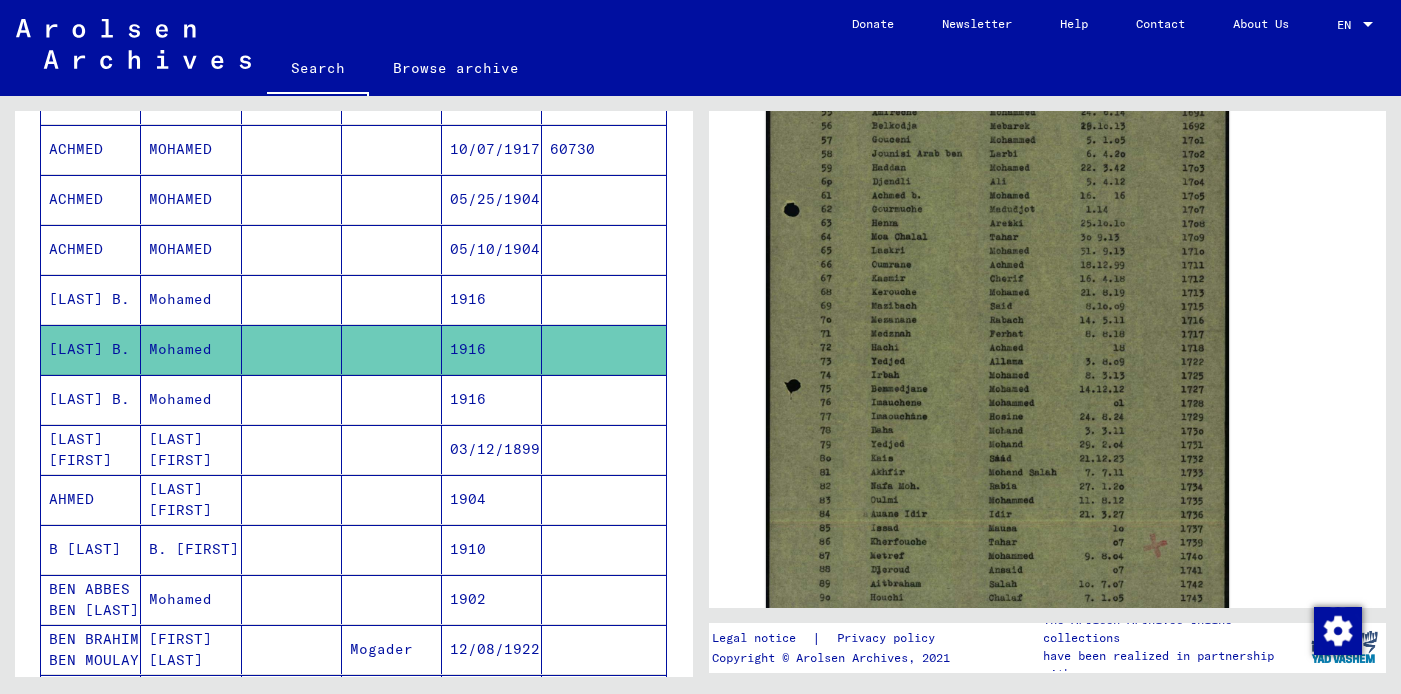 click on "[LAST] B." at bounding box center [91, 449] 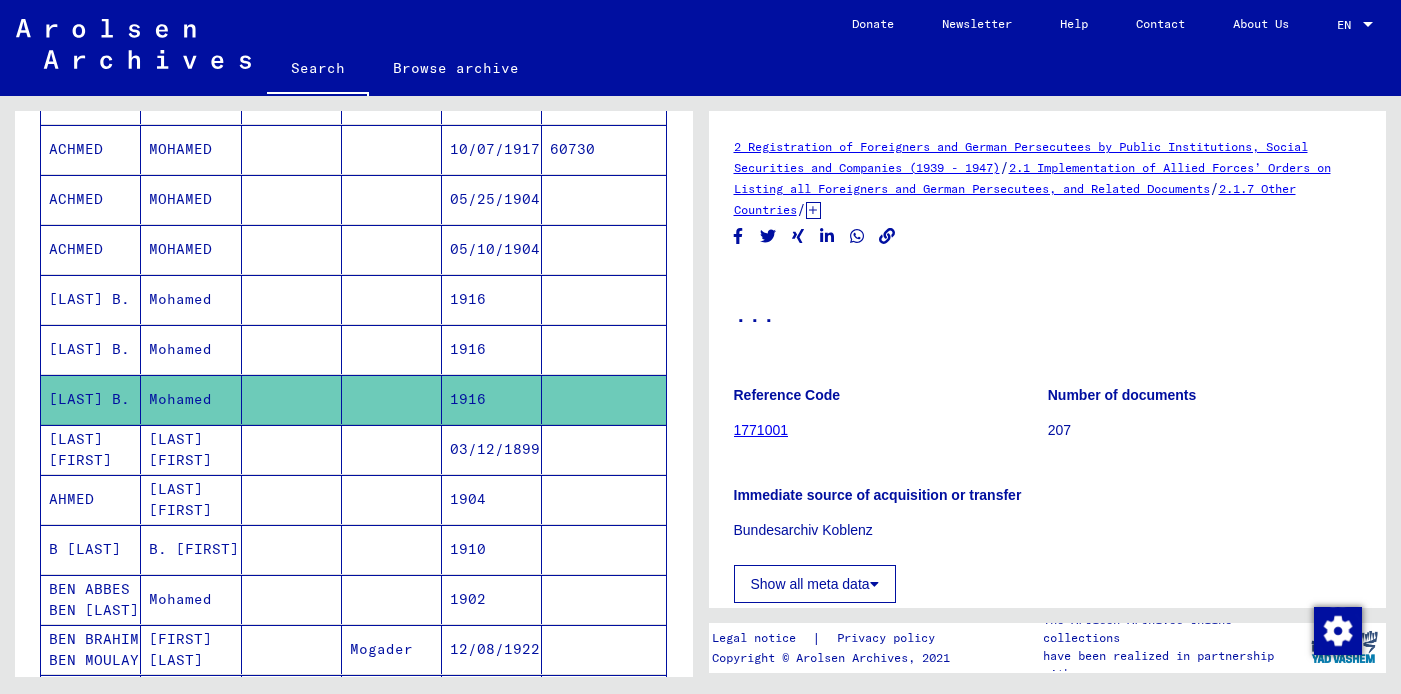 scroll, scrollTop: 0, scrollLeft: 0, axis: both 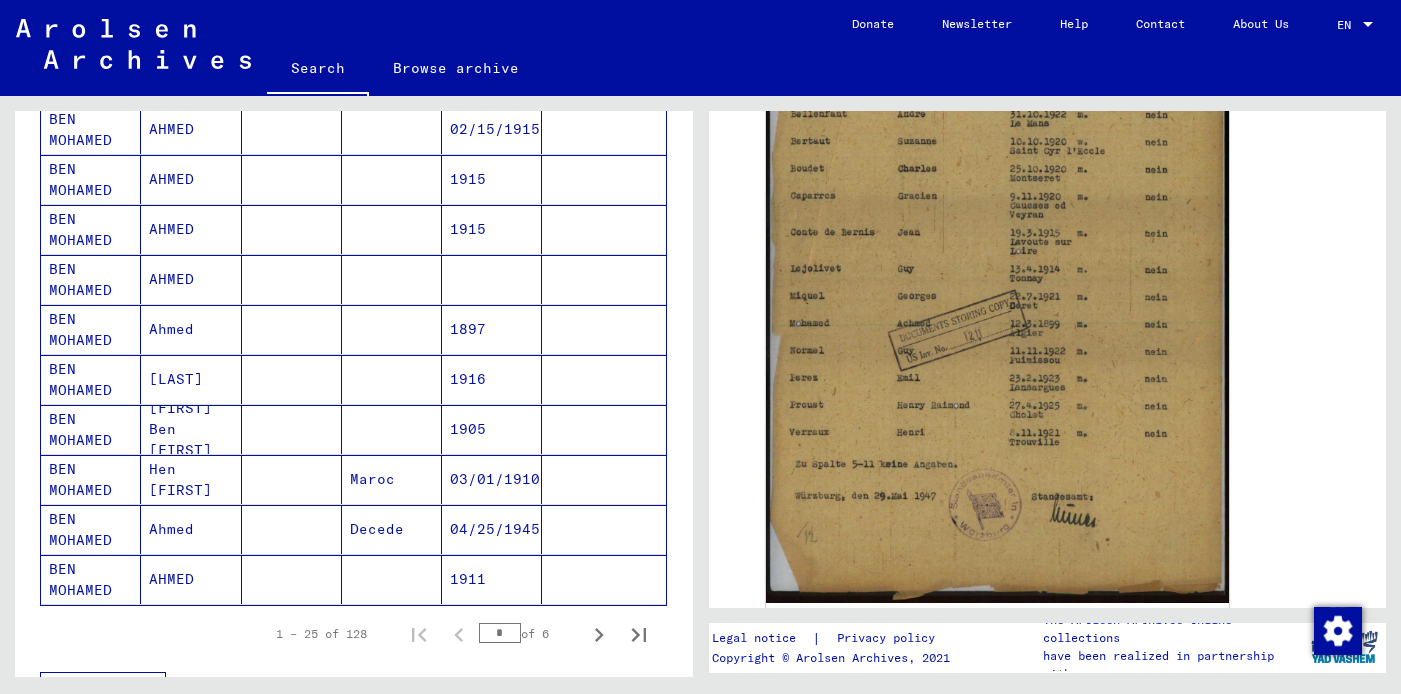 click on "BEN MOHAMED" at bounding box center [91, 429] 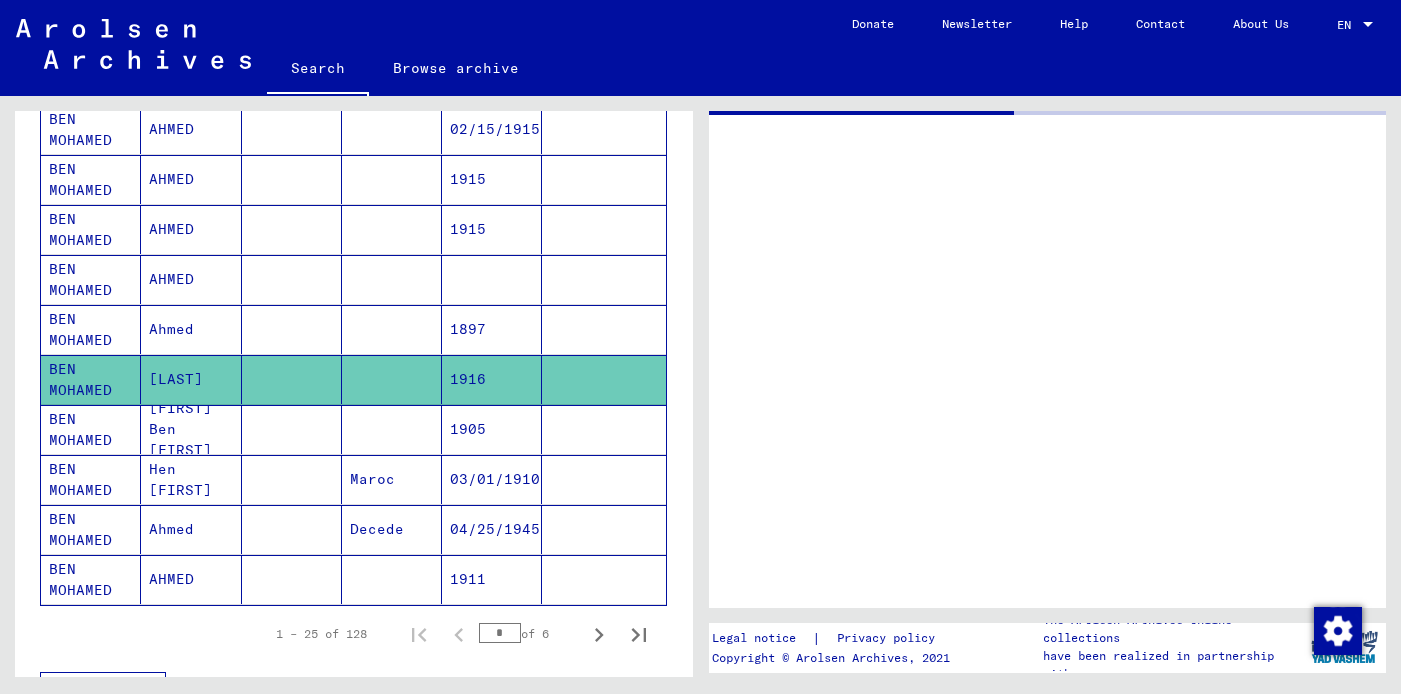 scroll, scrollTop: 0, scrollLeft: 0, axis: both 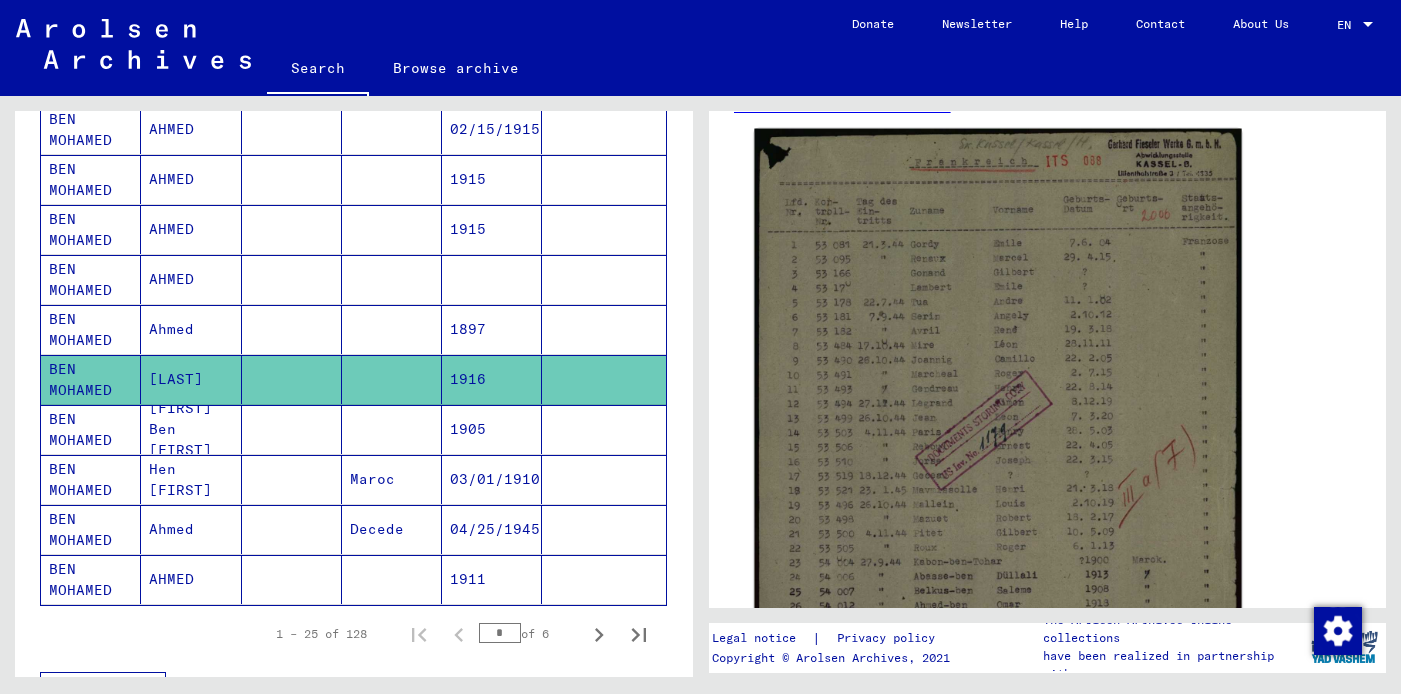 click 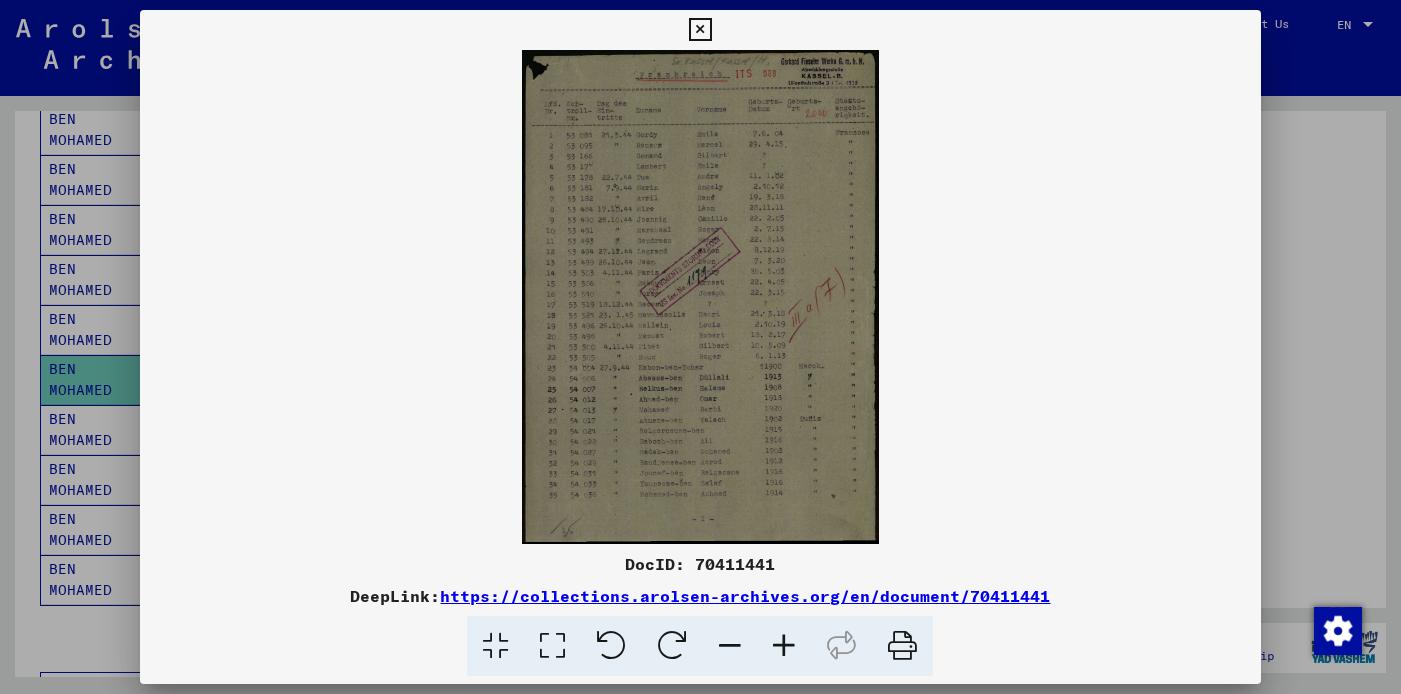 click at bounding box center [784, 646] 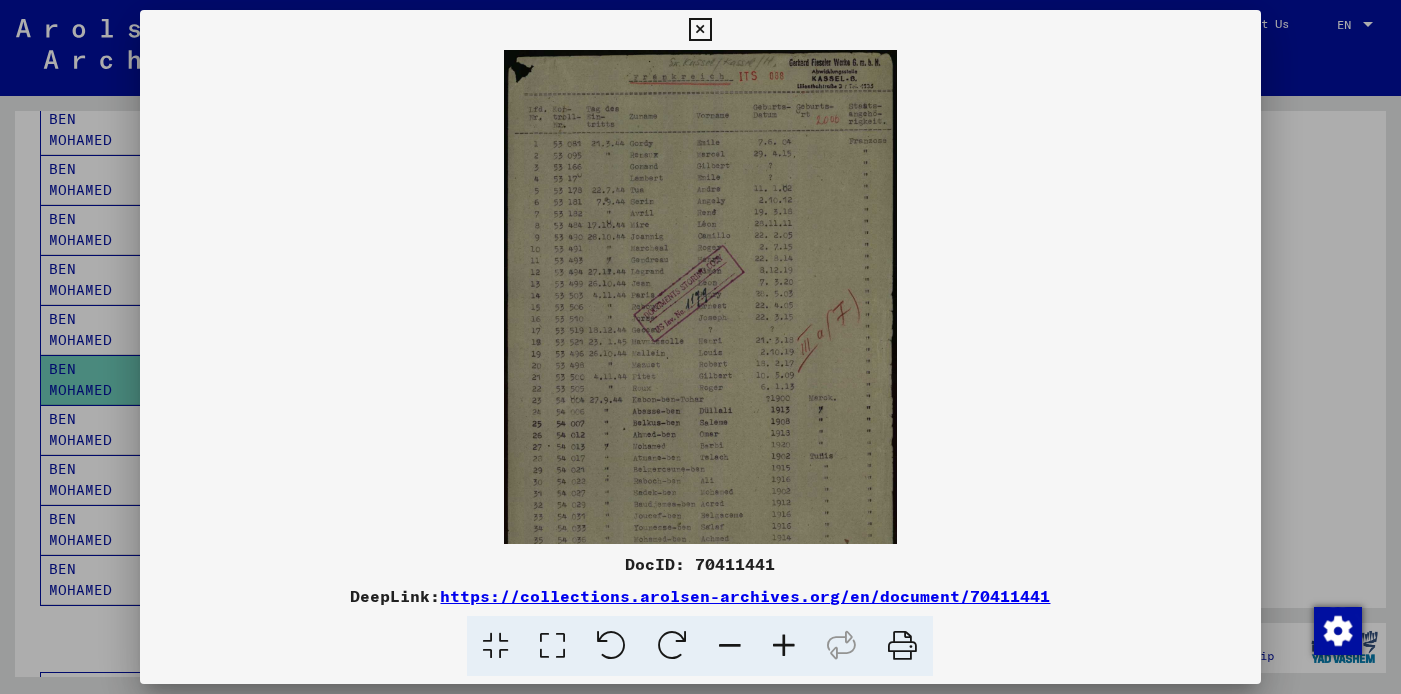 click at bounding box center [784, 646] 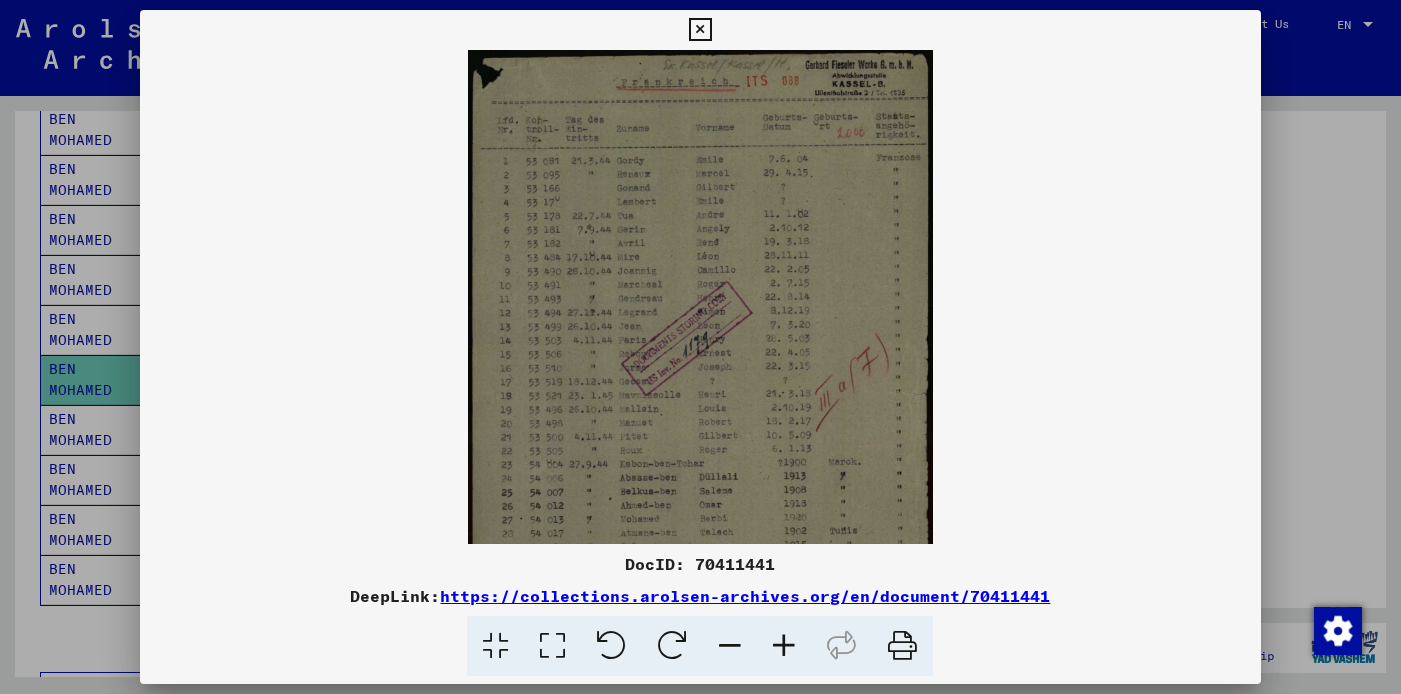 click at bounding box center (784, 646) 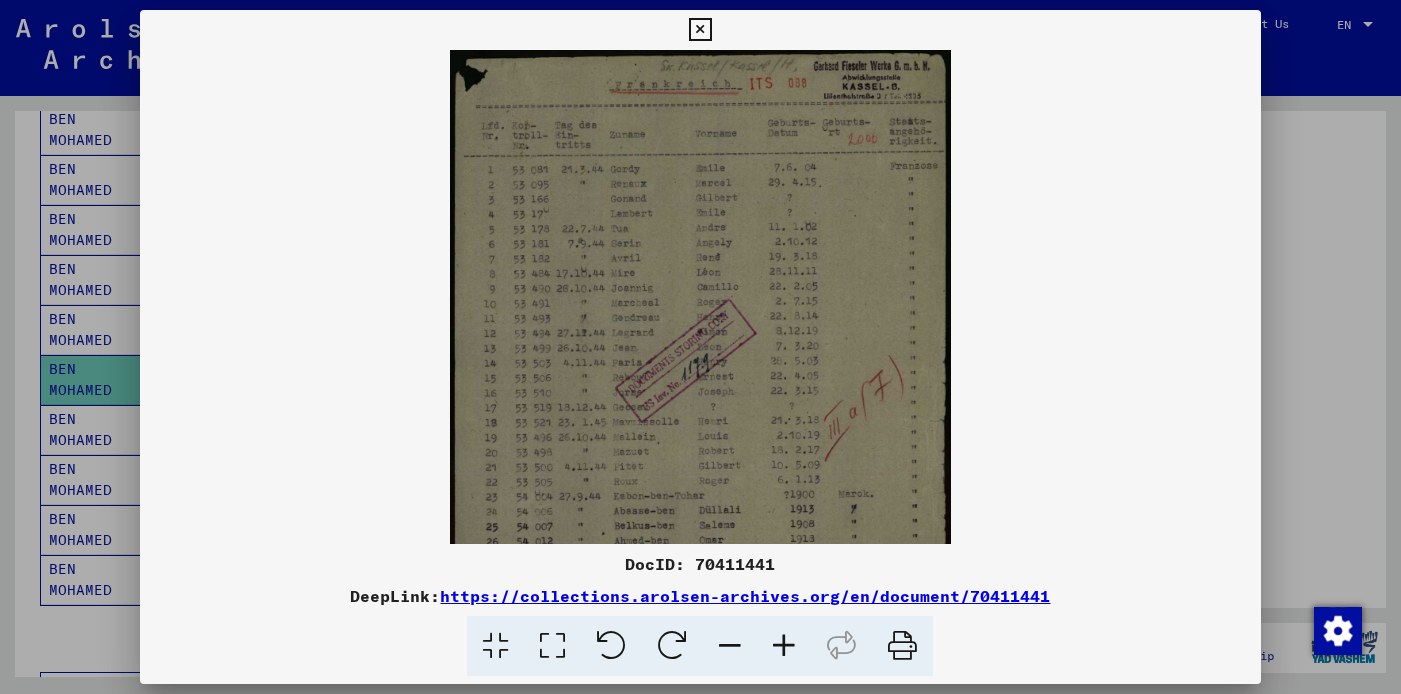click at bounding box center [784, 646] 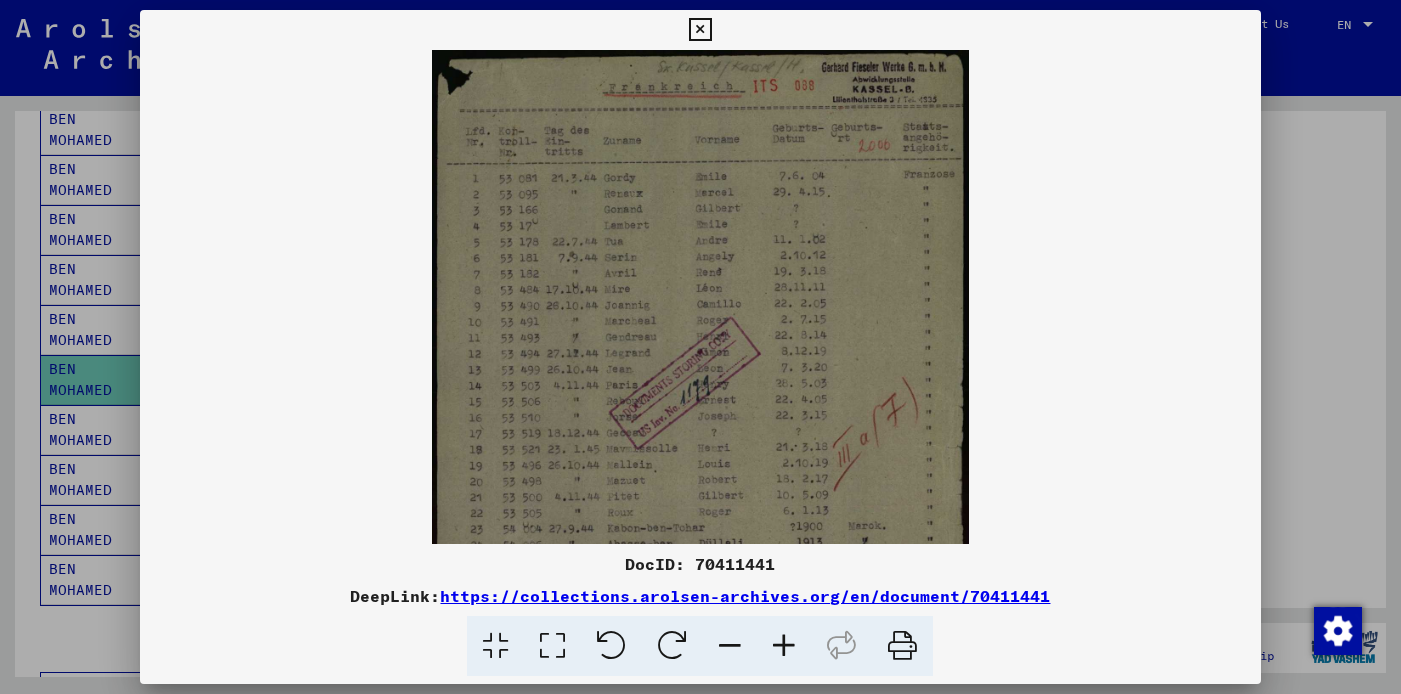 click at bounding box center [700, 30] 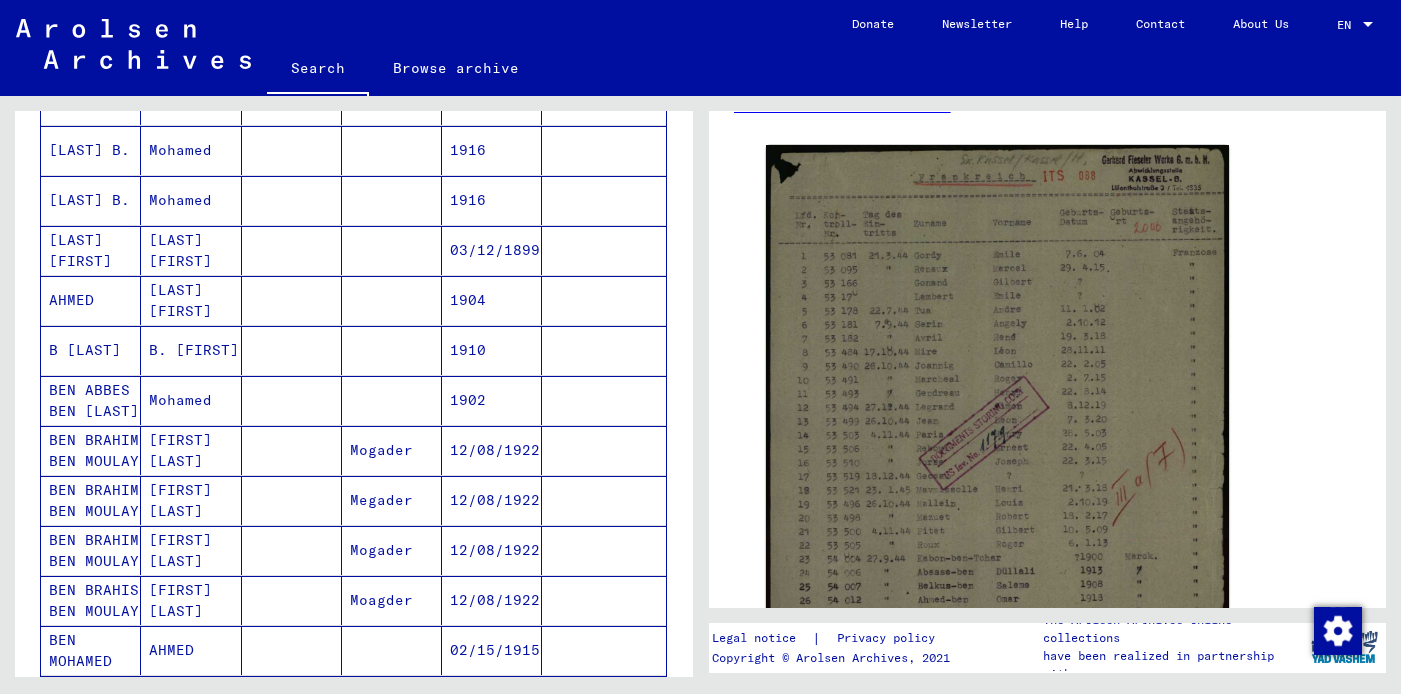 scroll, scrollTop: 0, scrollLeft: 0, axis: both 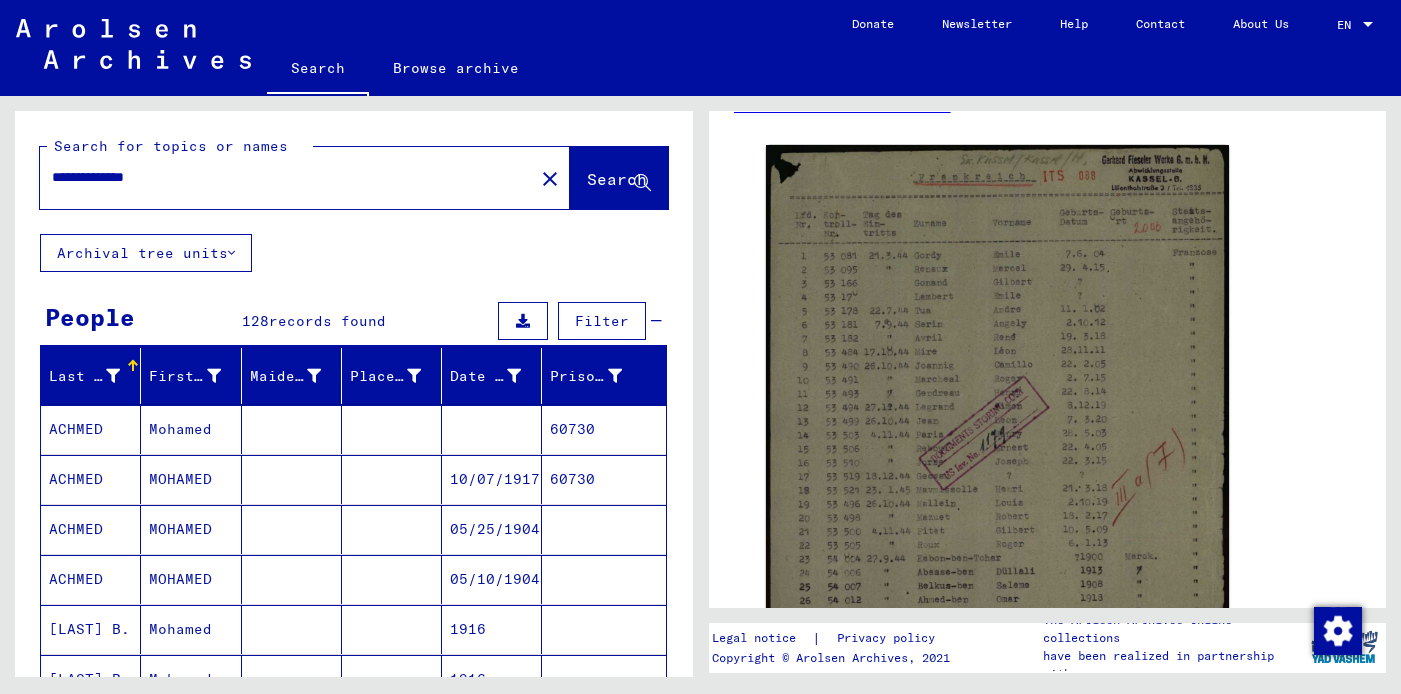 click on "ACHMED" at bounding box center (91, 529) 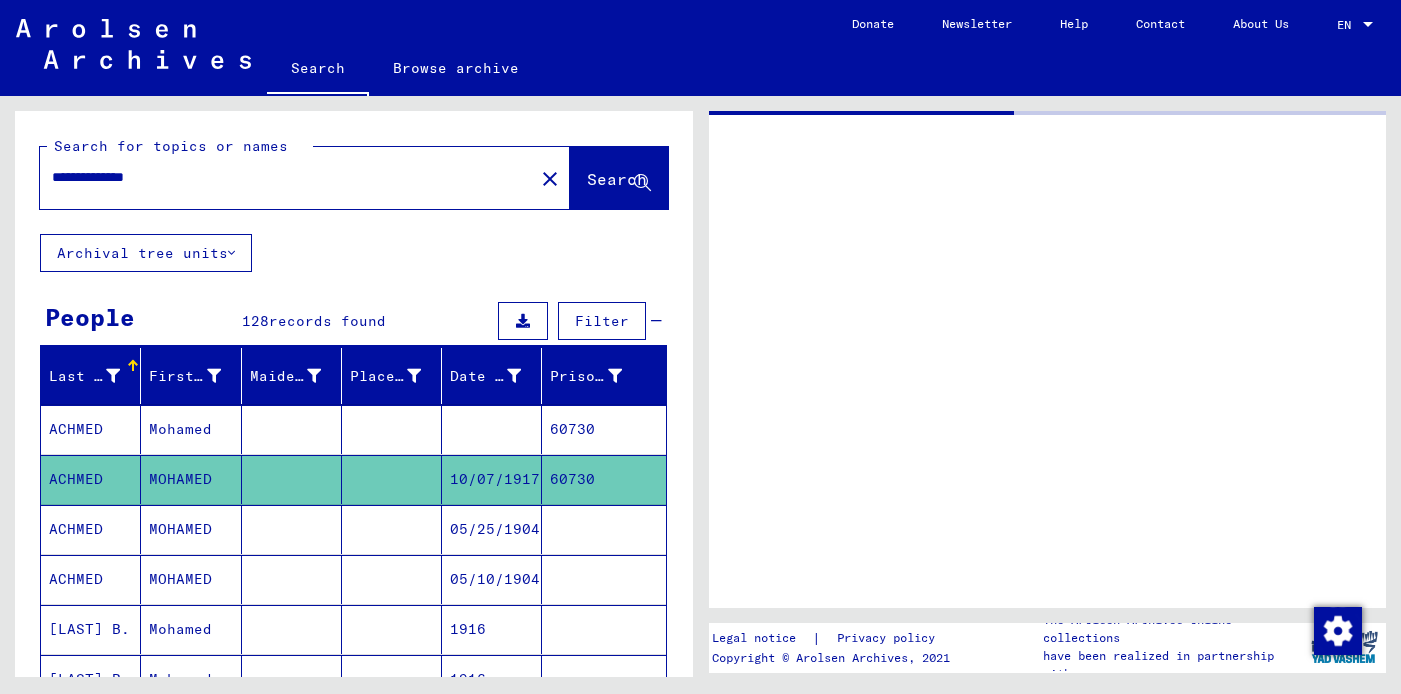 scroll, scrollTop: 0, scrollLeft: 0, axis: both 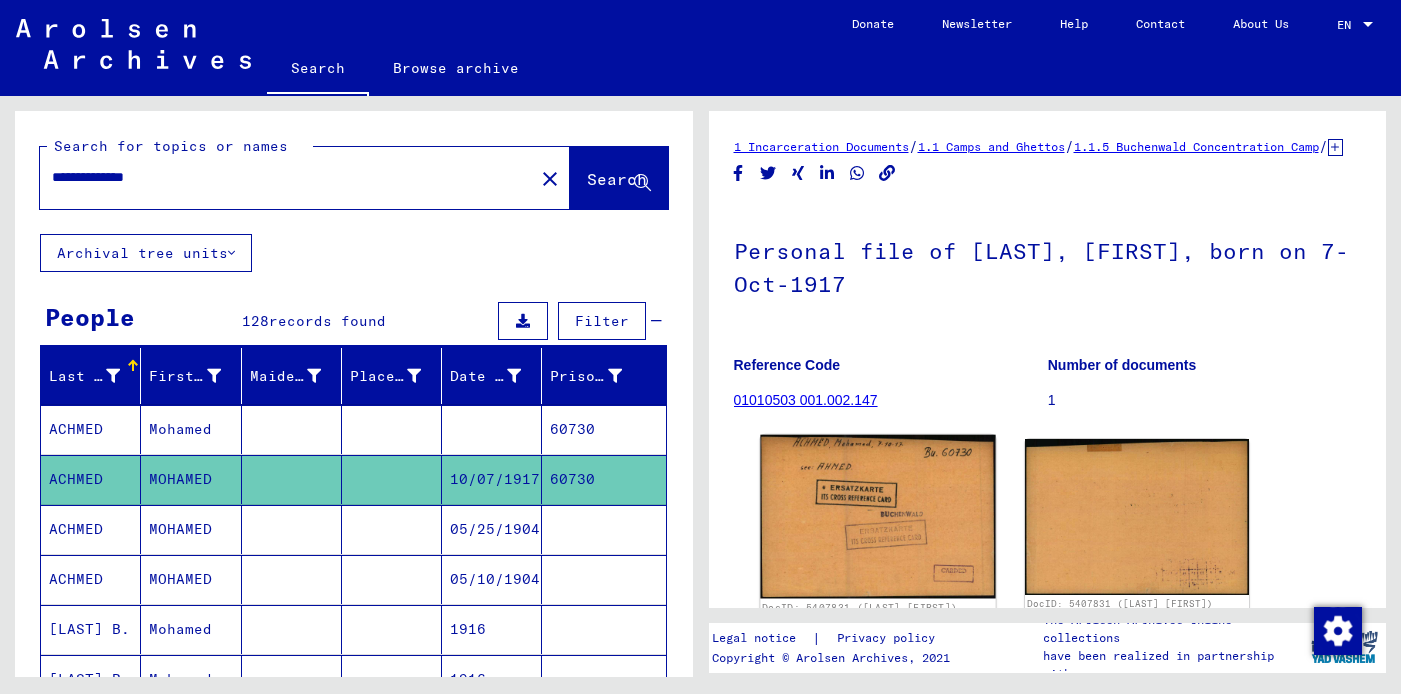 click 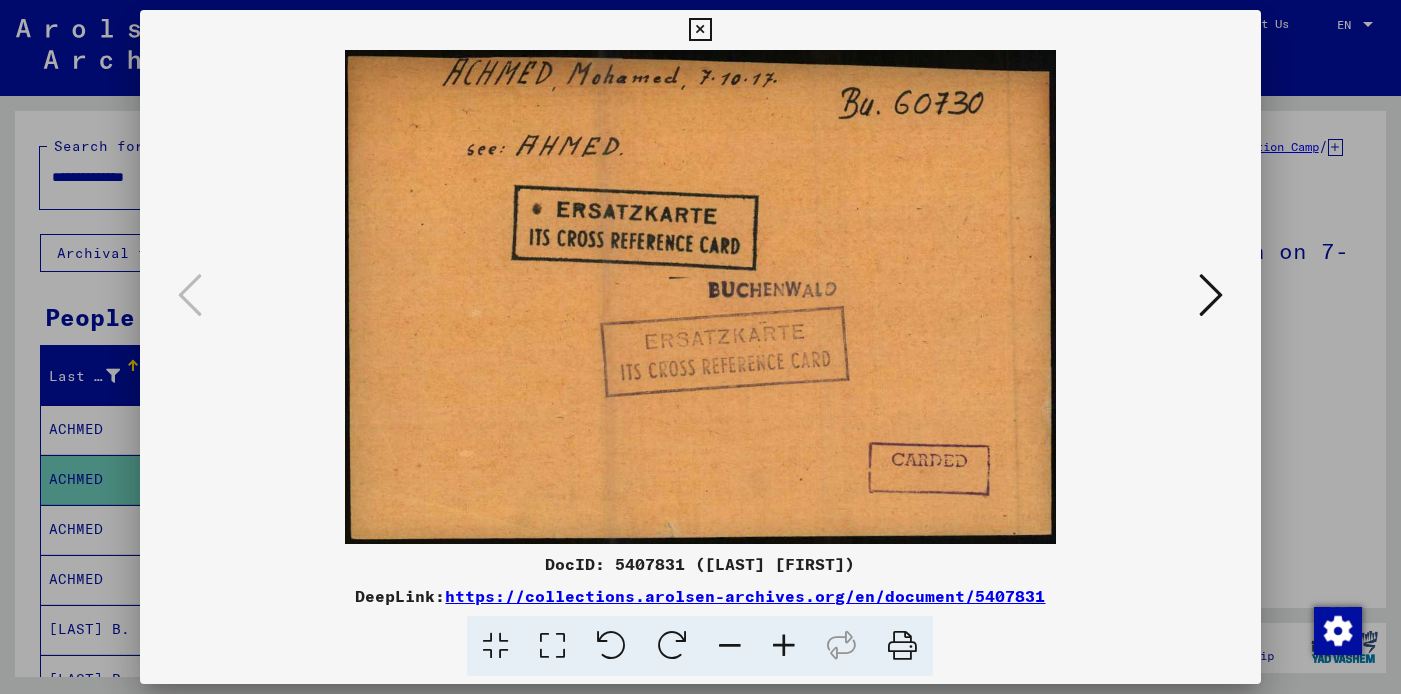 click at bounding box center (1211, 295) 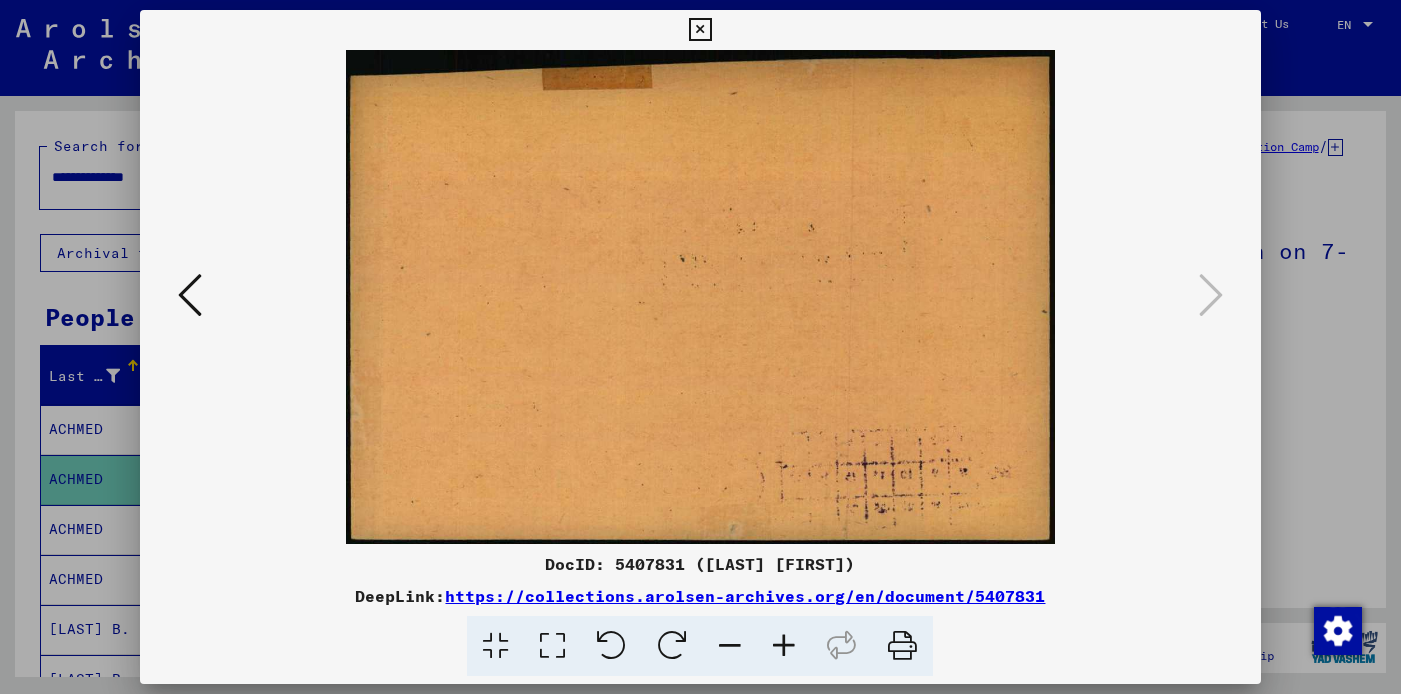 click at bounding box center (190, 295) 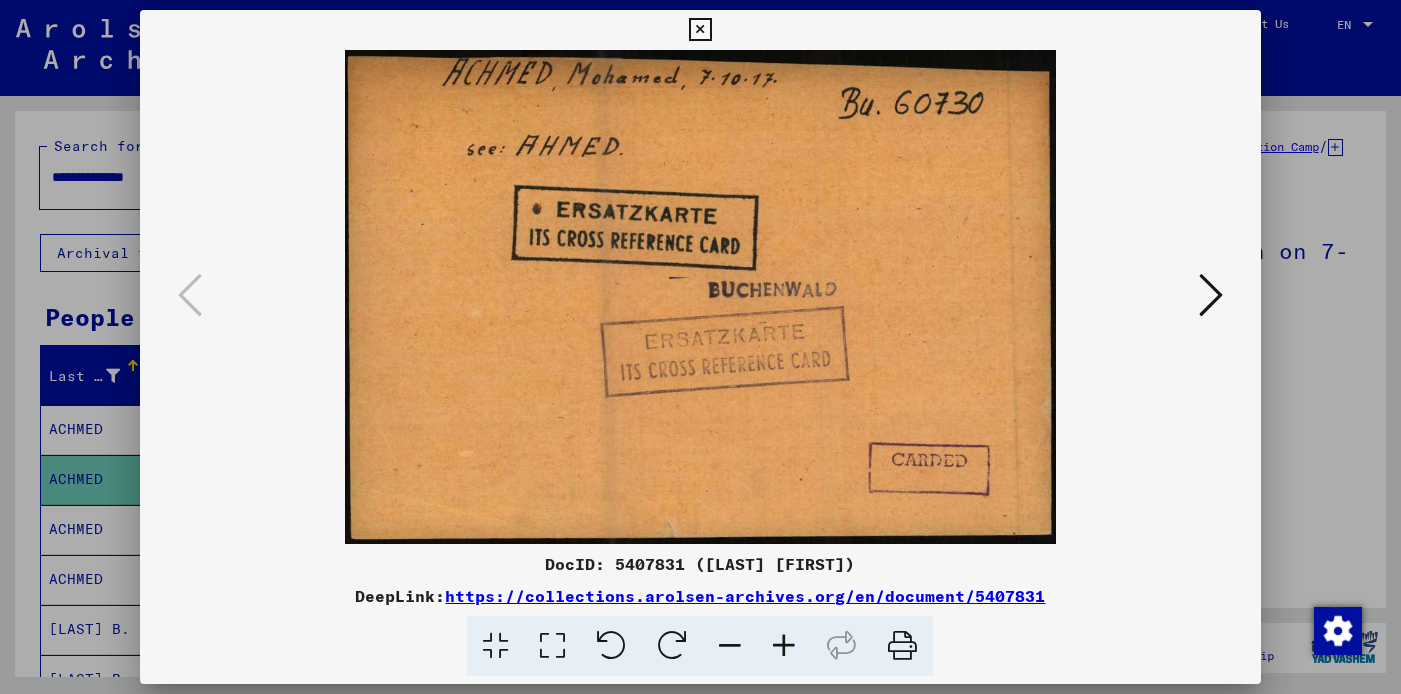click at bounding box center [700, 347] 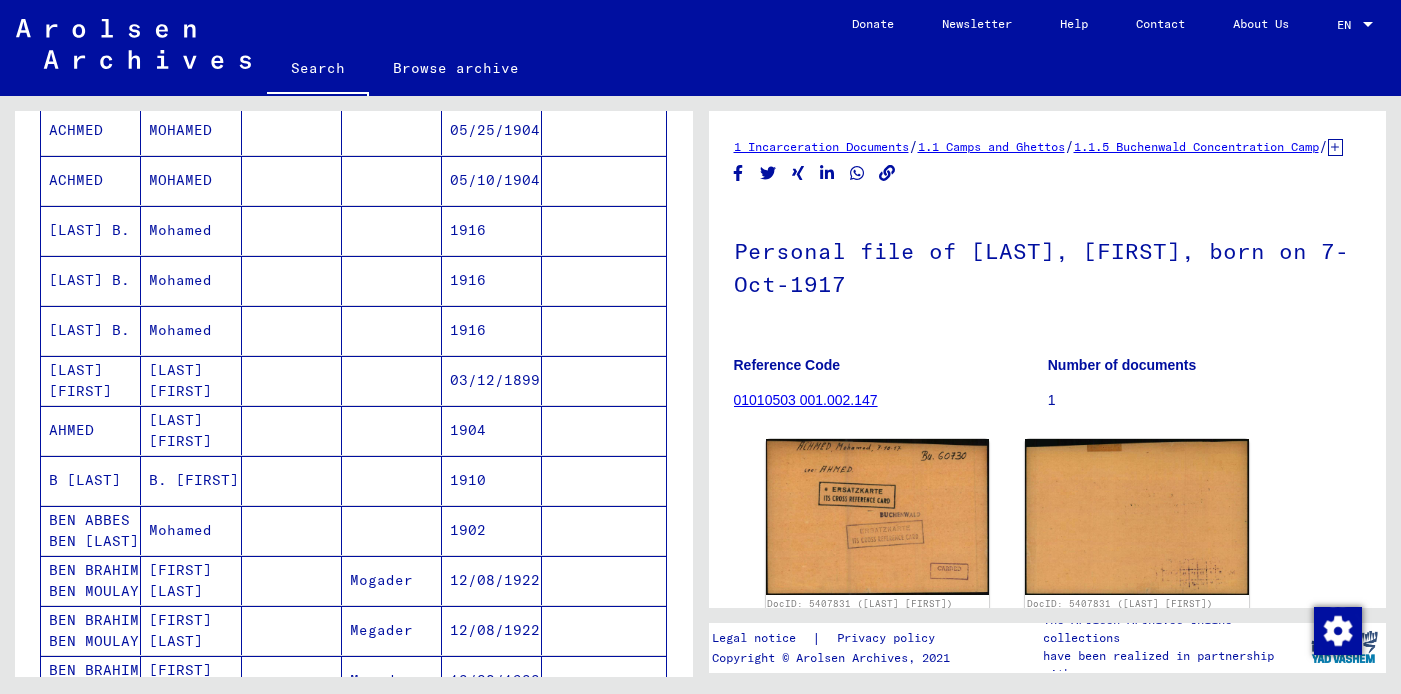 scroll, scrollTop: 0, scrollLeft: 0, axis: both 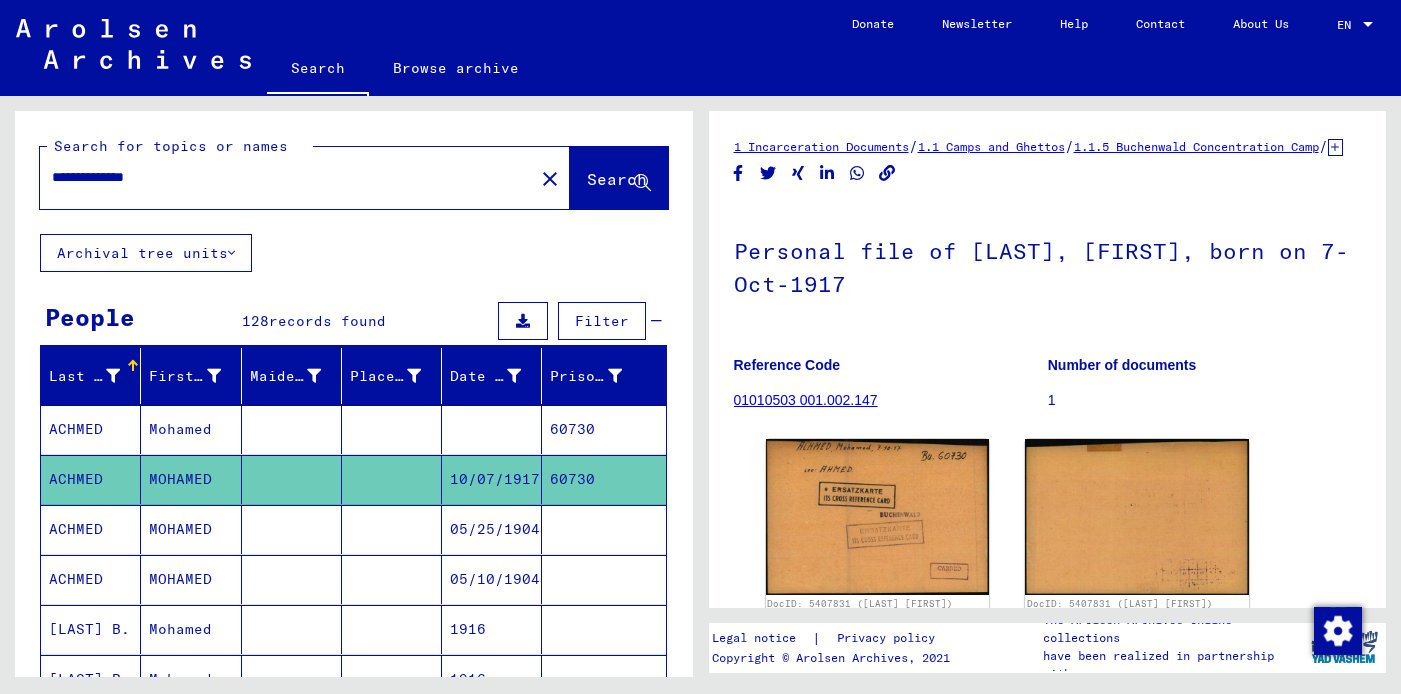 click on "**********" at bounding box center (287, 177) 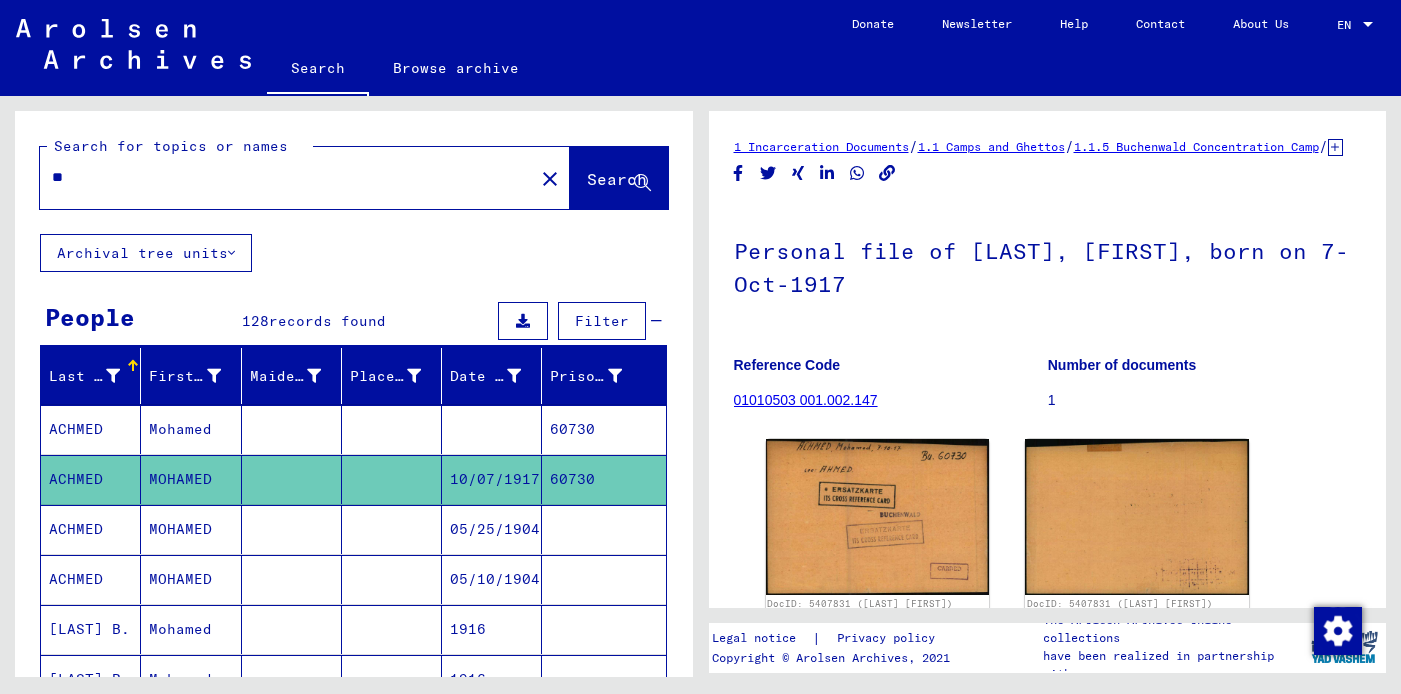 type on "*" 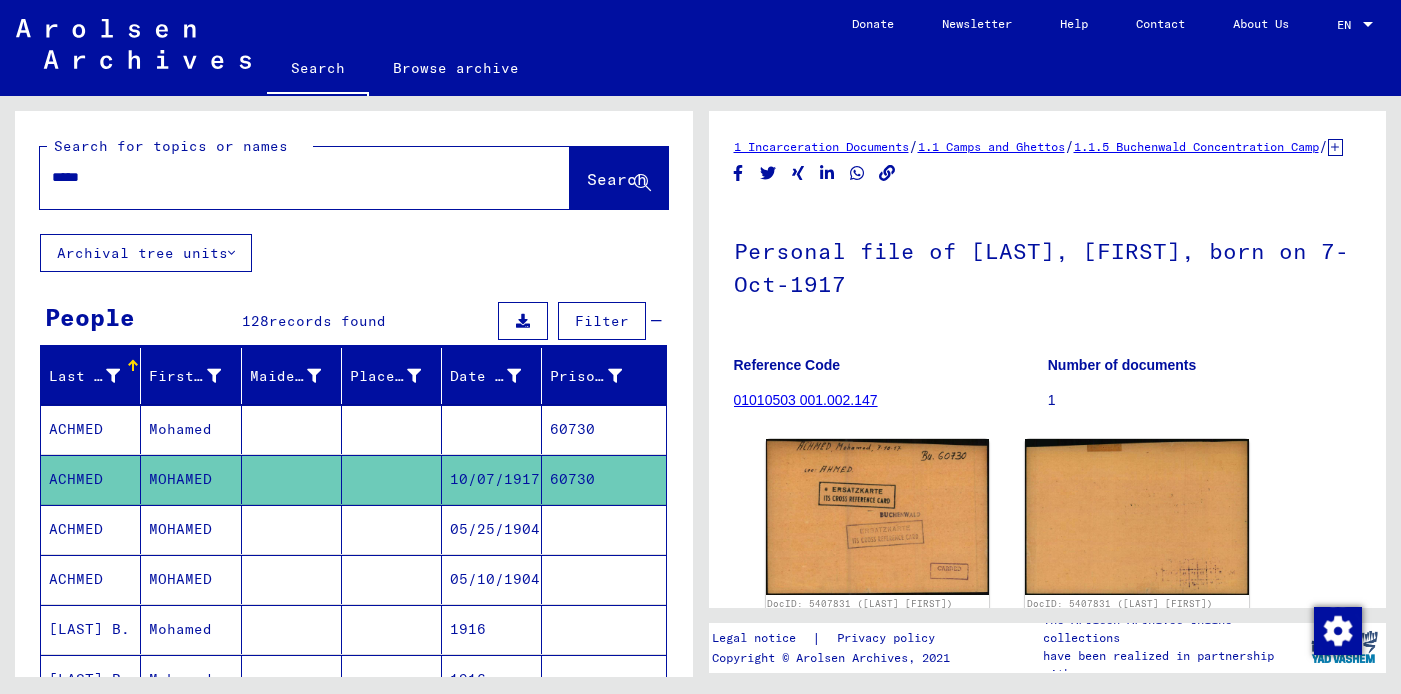type on "*****" 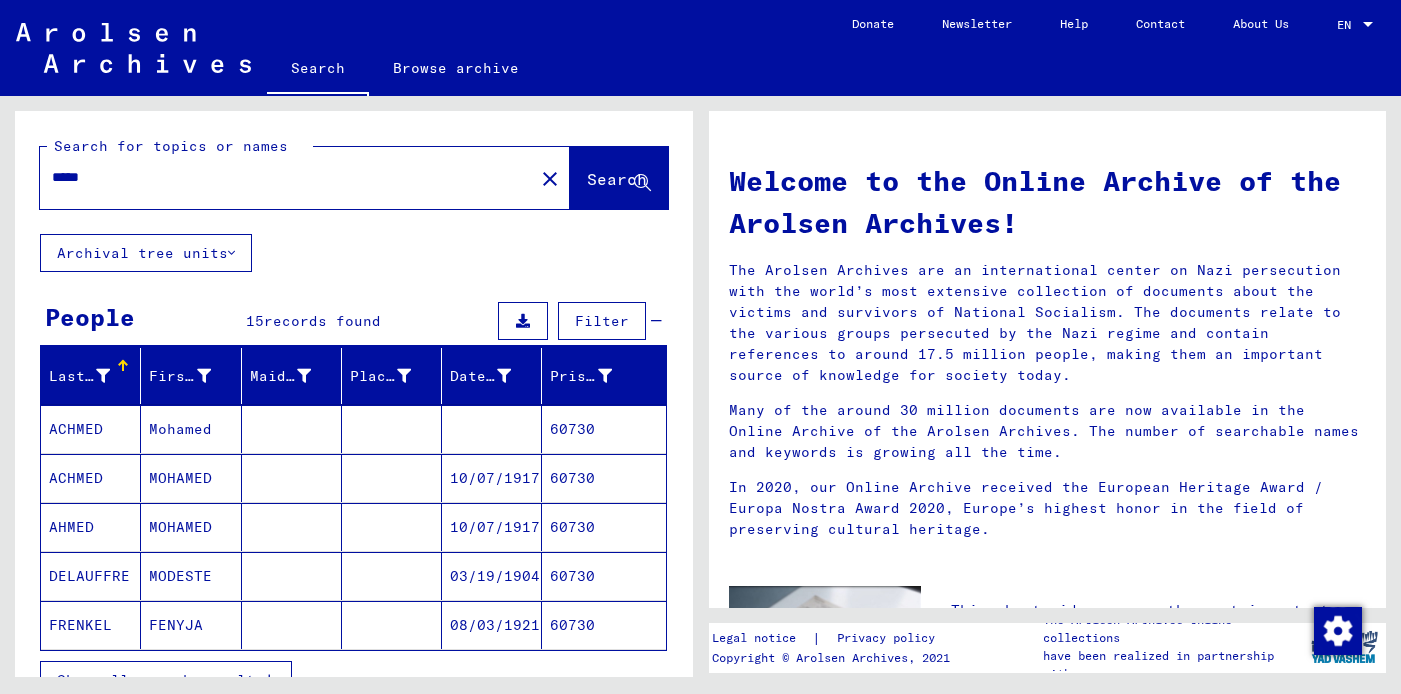 click on "AHMED" at bounding box center (91, 576) 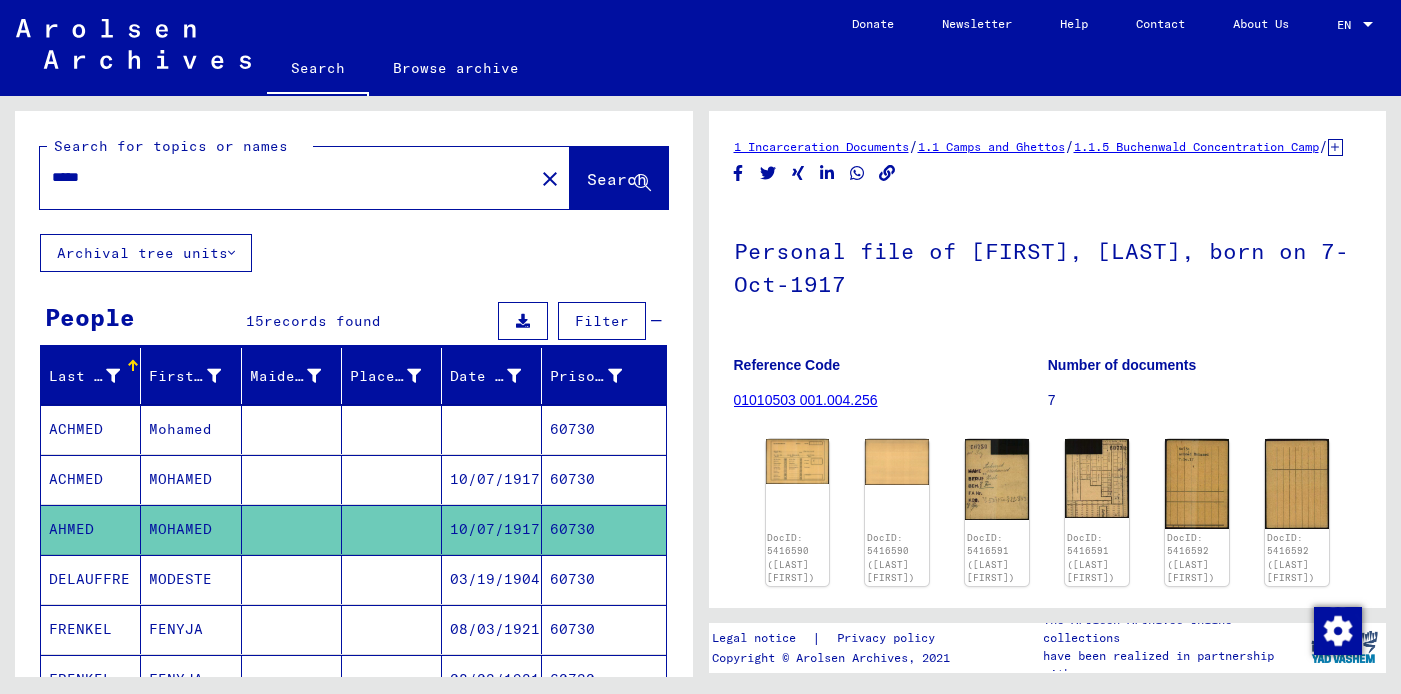 scroll, scrollTop: 0, scrollLeft: 0, axis: both 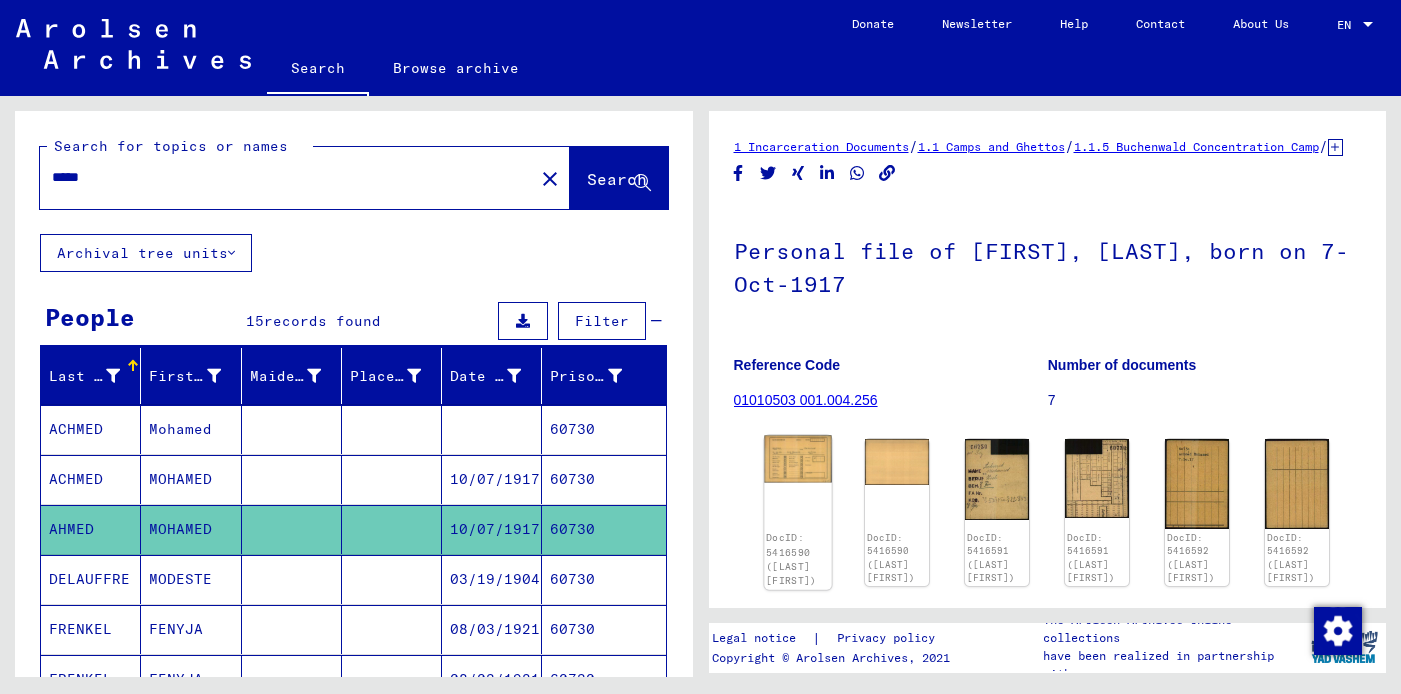 click 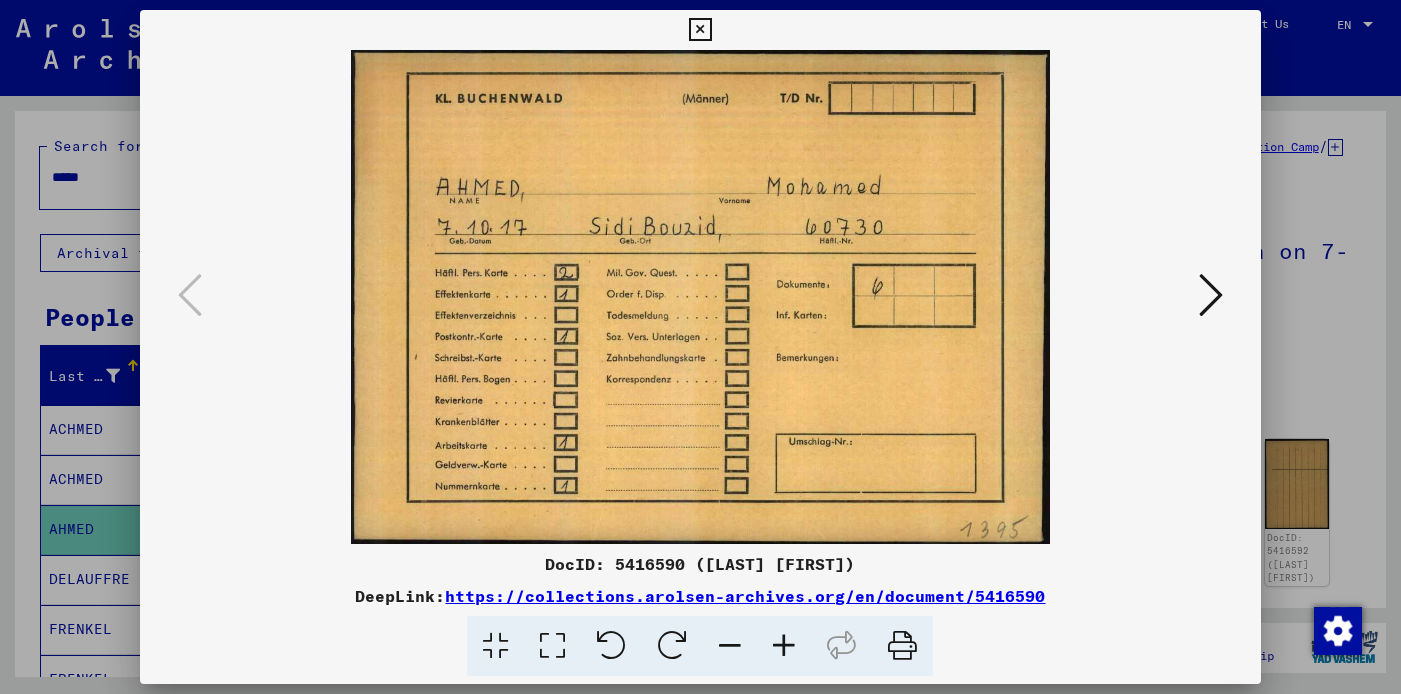 click at bounding box center [1211, 295] 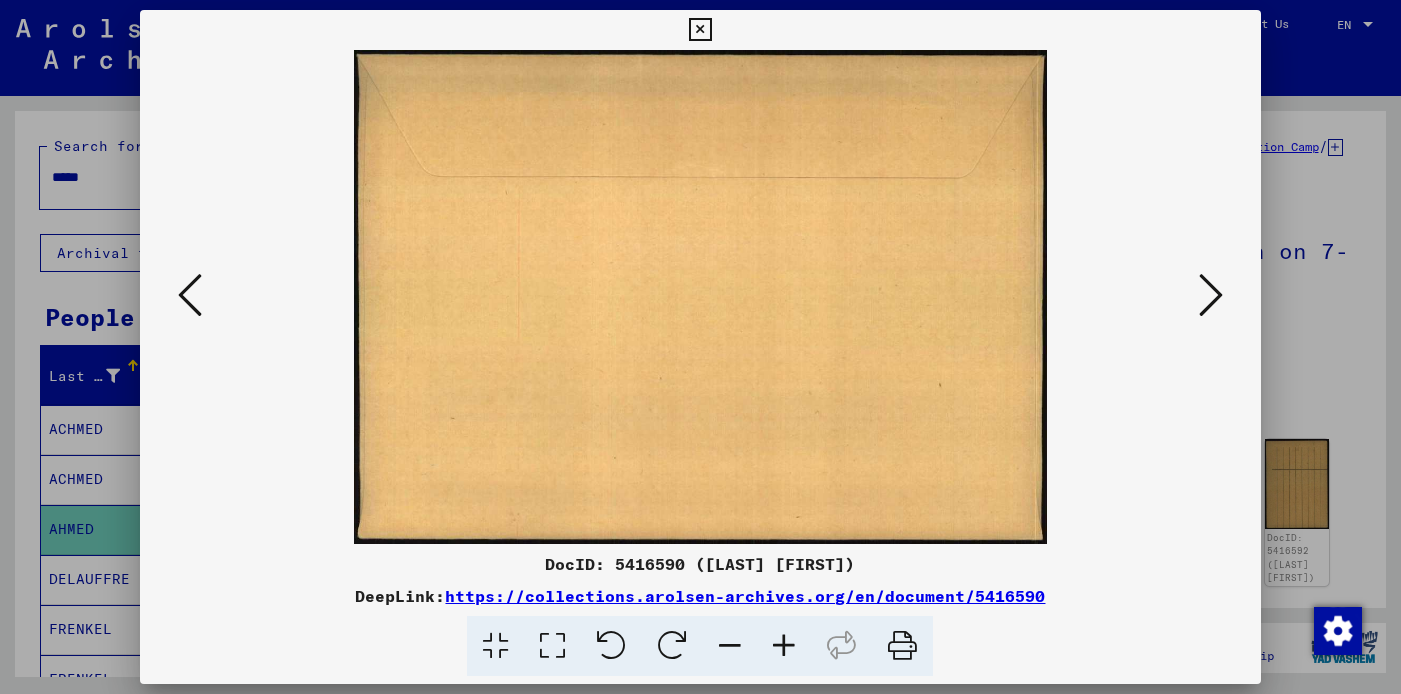 click at bounding box center [1211, 295] 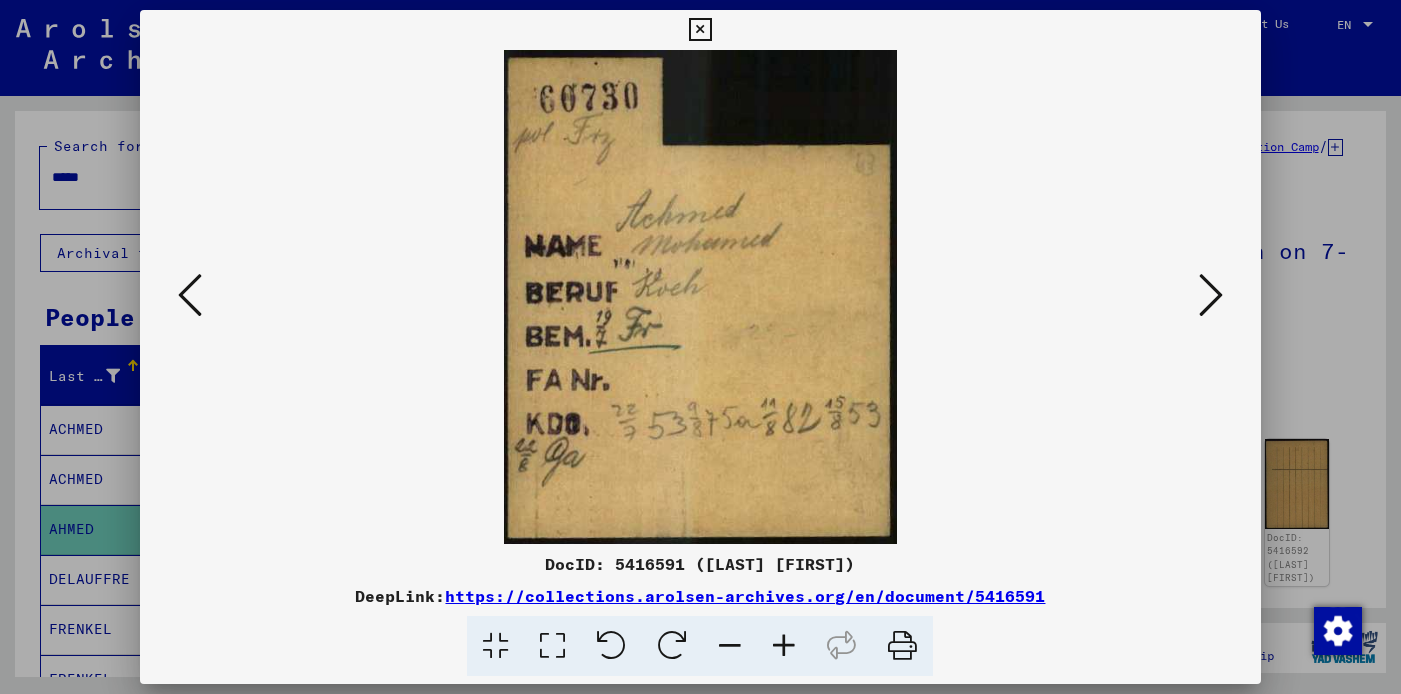 click at bounding box center (1211, 295) 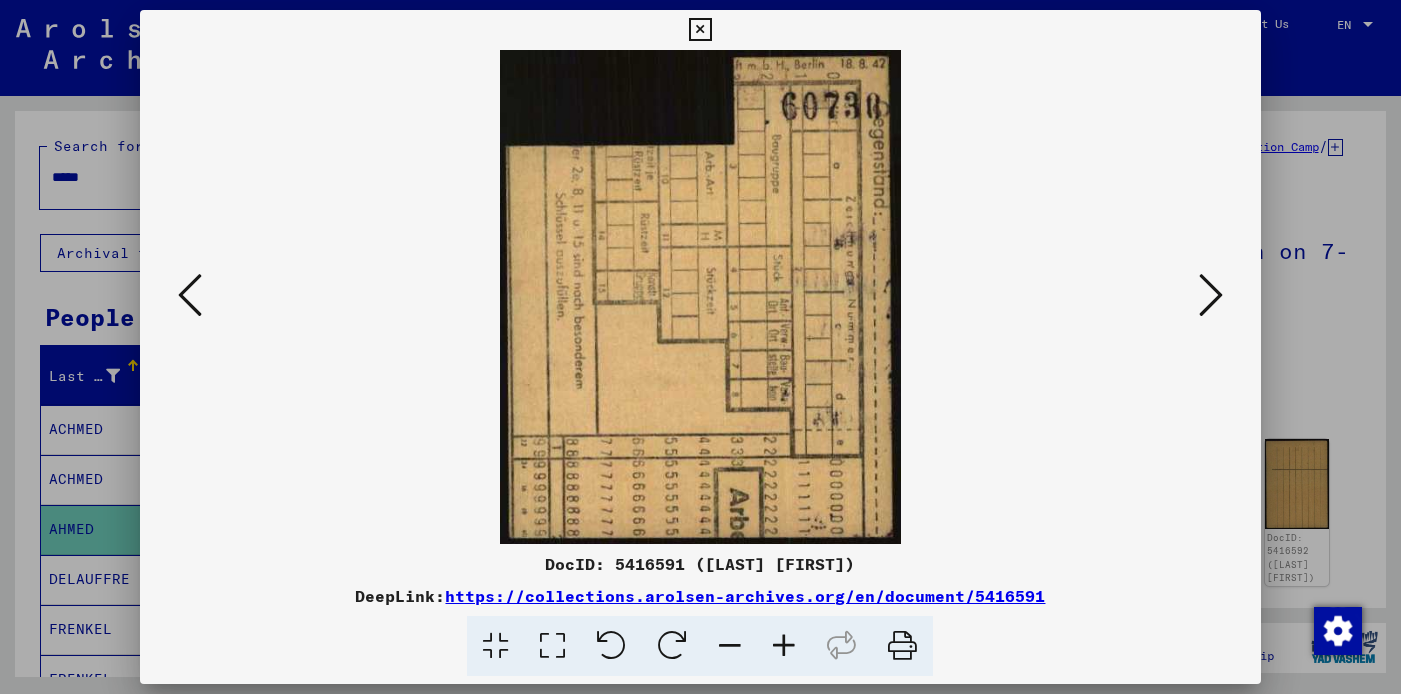 click at bounding box center (1211, 295) 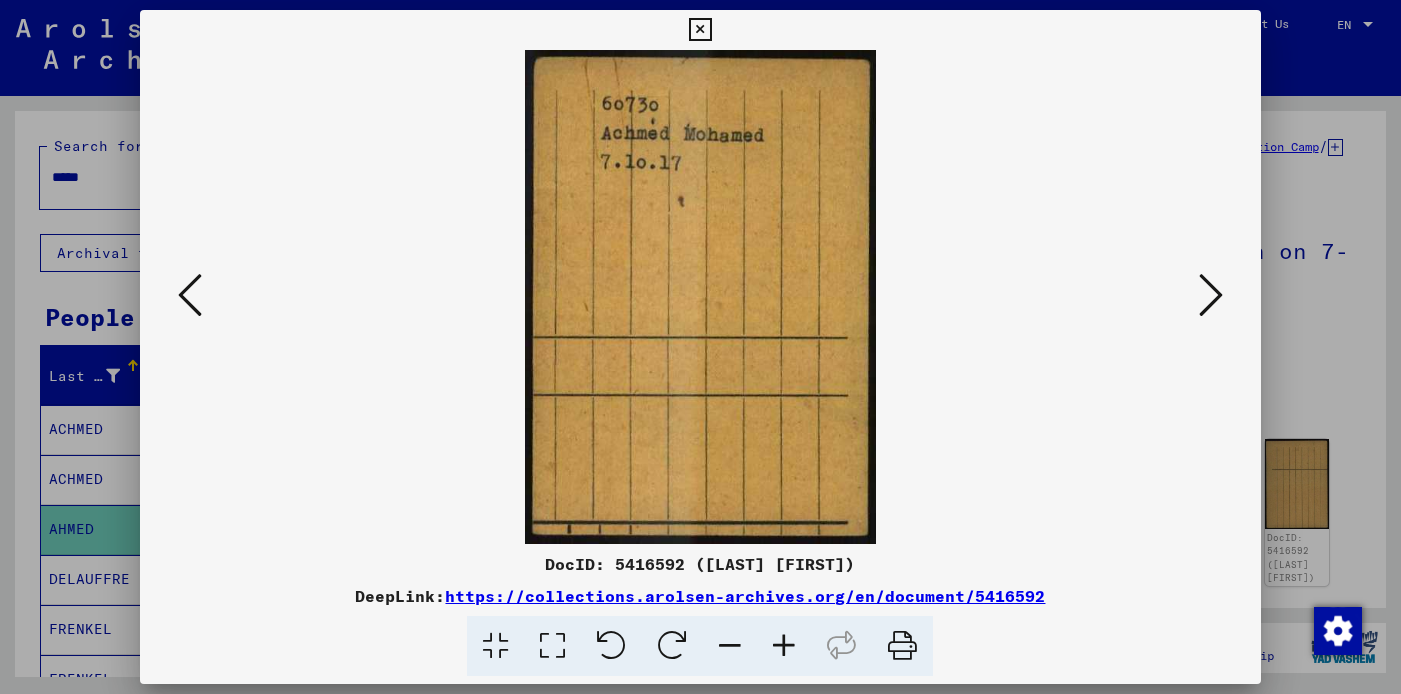 click at bounding box center [1211, 295] 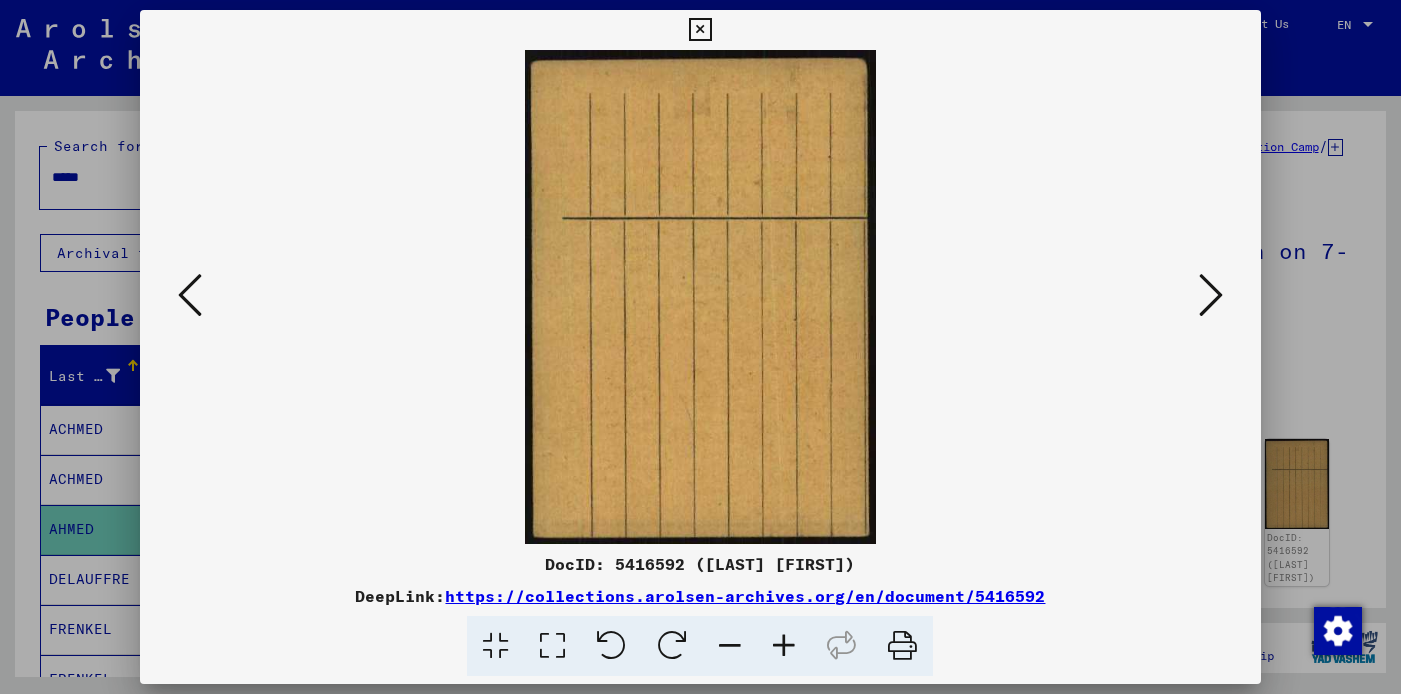 click at bounding box center (1211, 295) 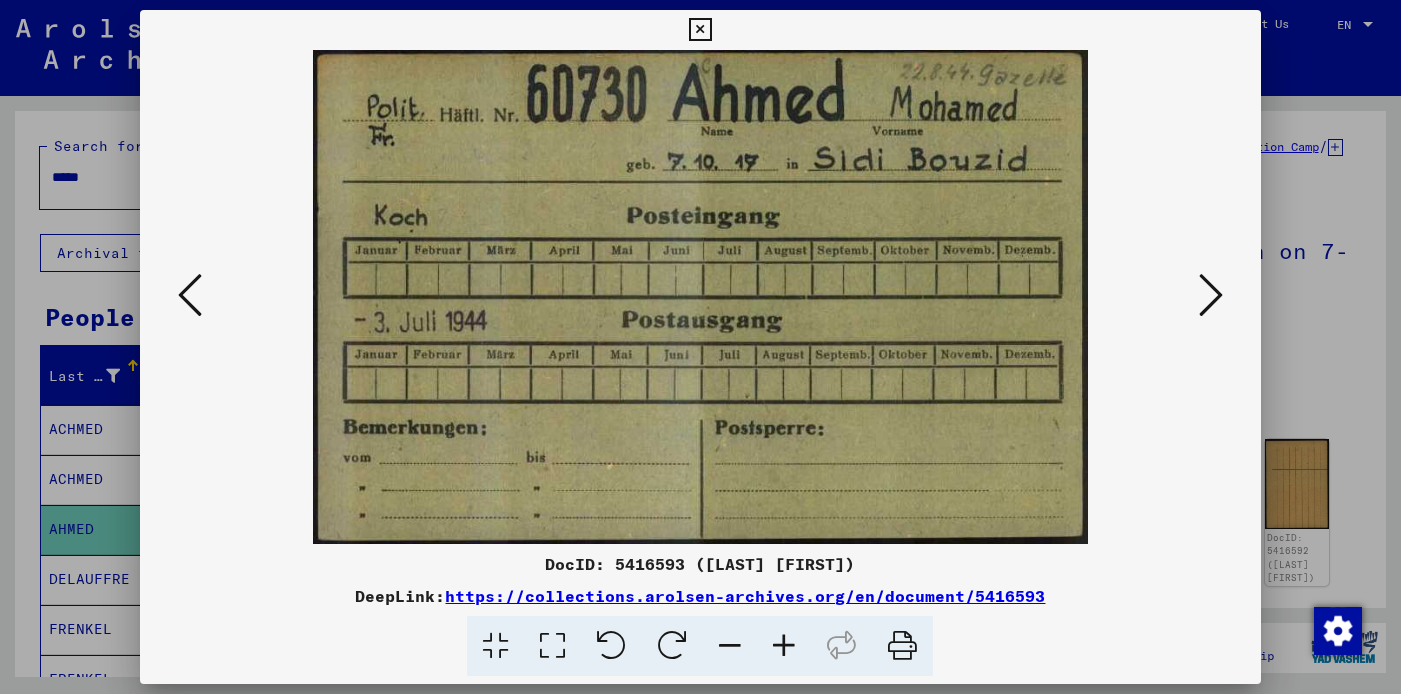 click at bounding box center (1211, 295) 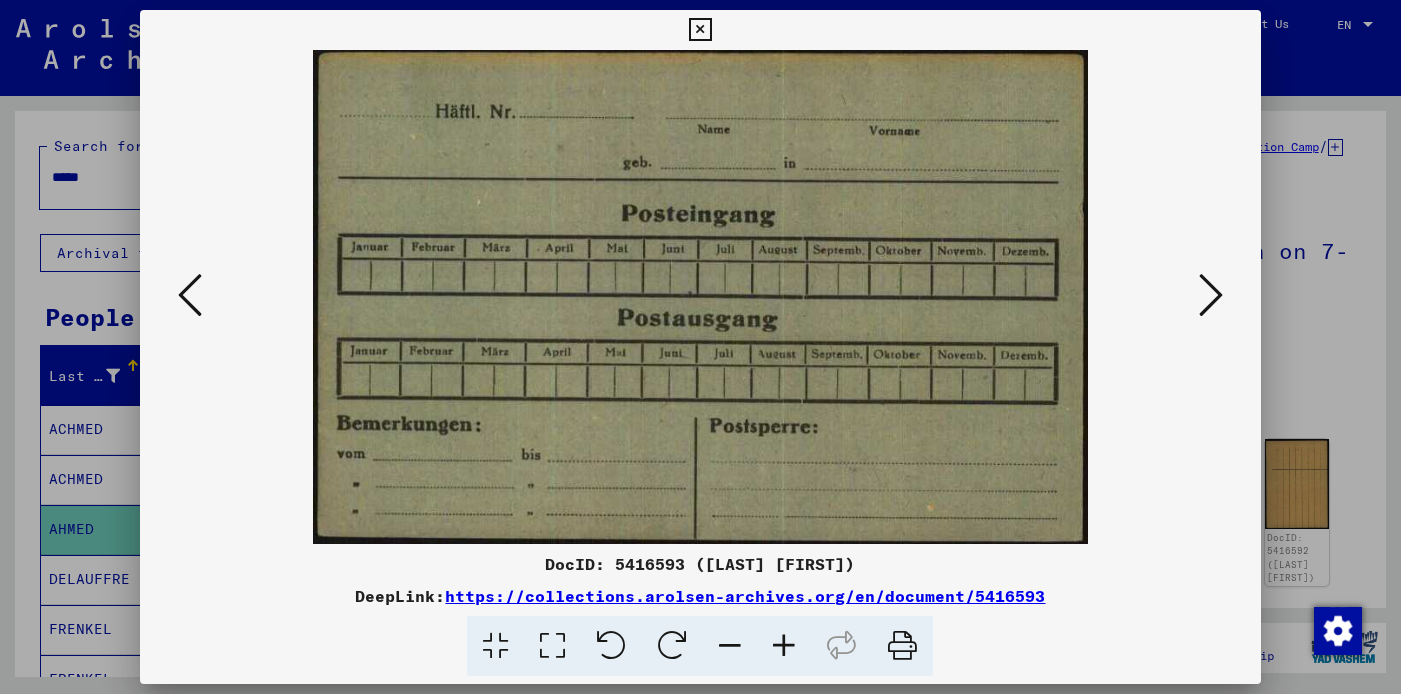 click at bounding box center [1211, 295] 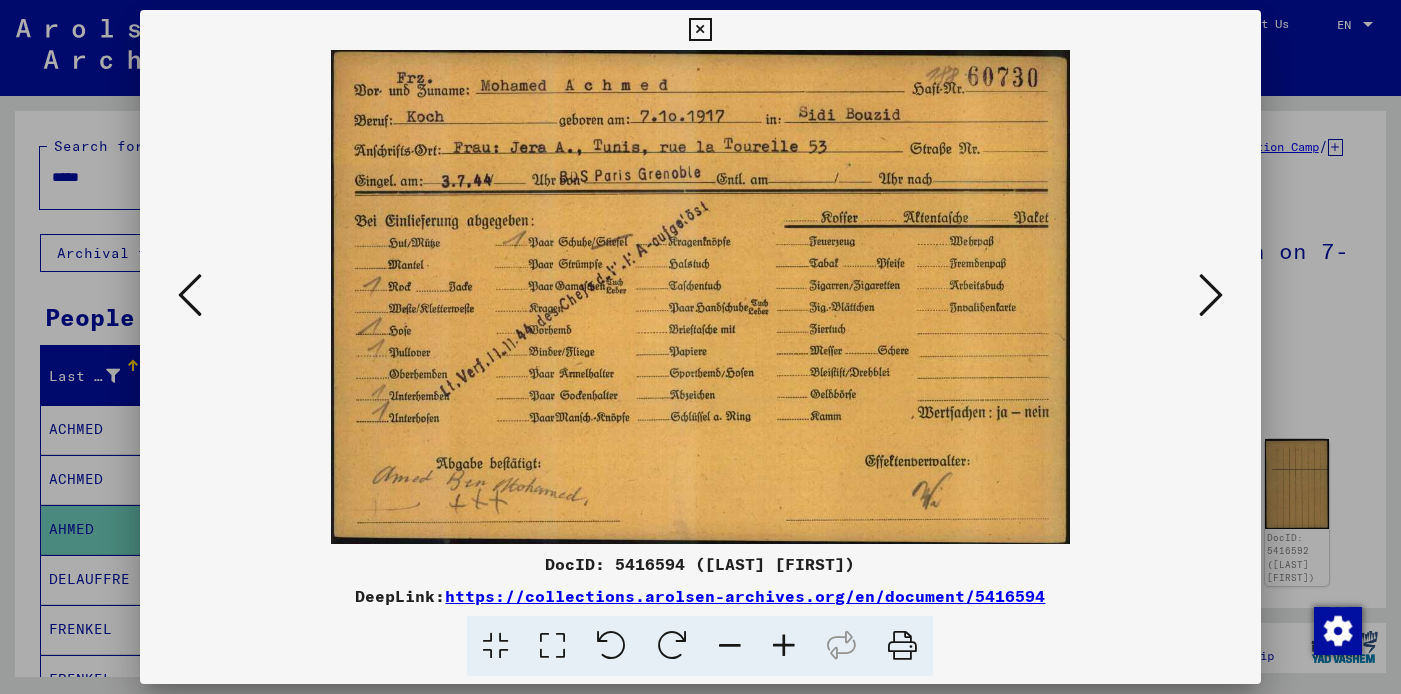 click at bounding box center (1211, 295) 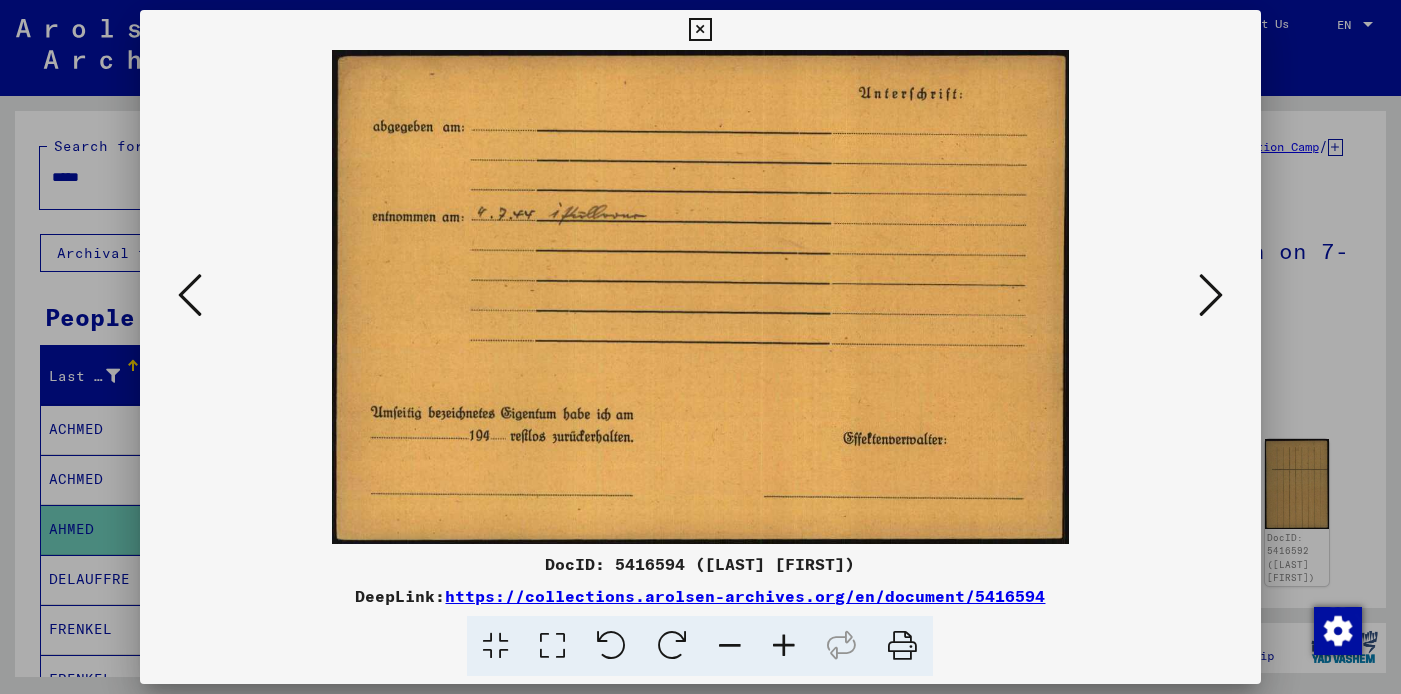click at bounding box center [1211, 295] 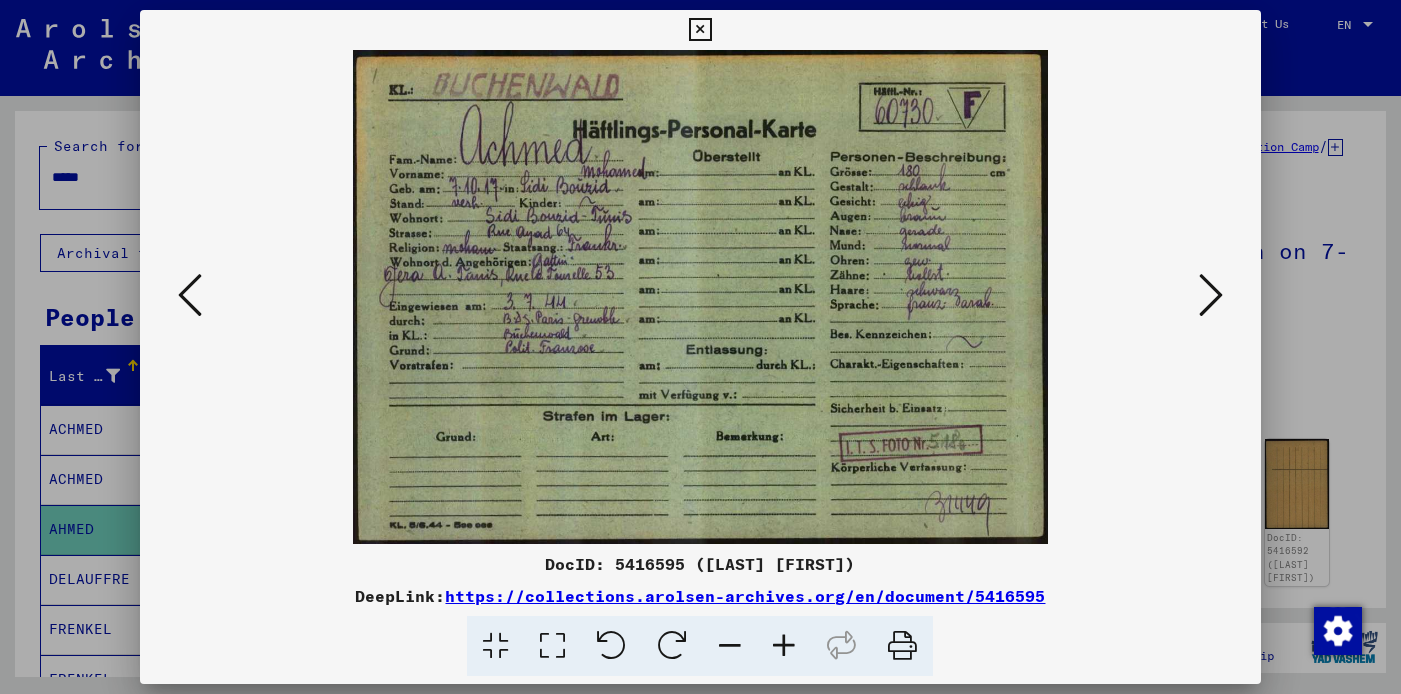 click at bounding box center [1211, 295] 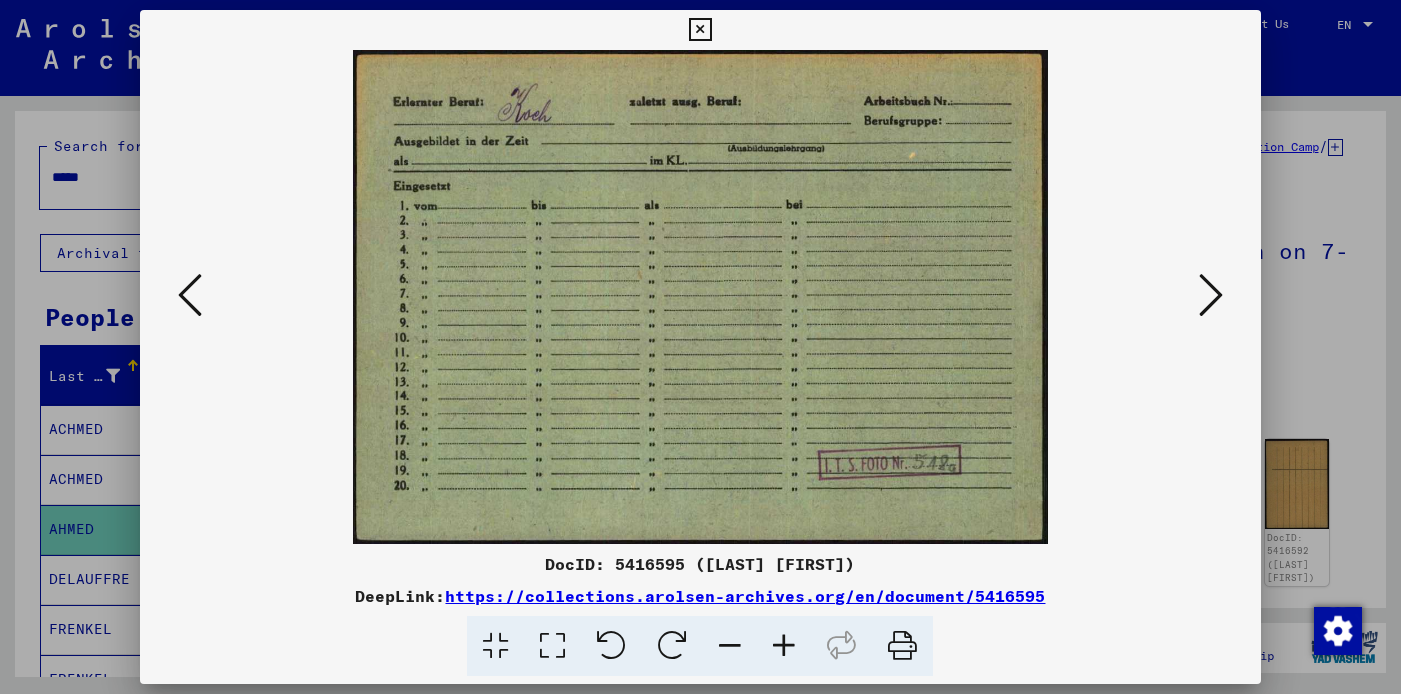click at bounding box center (1211, 295) 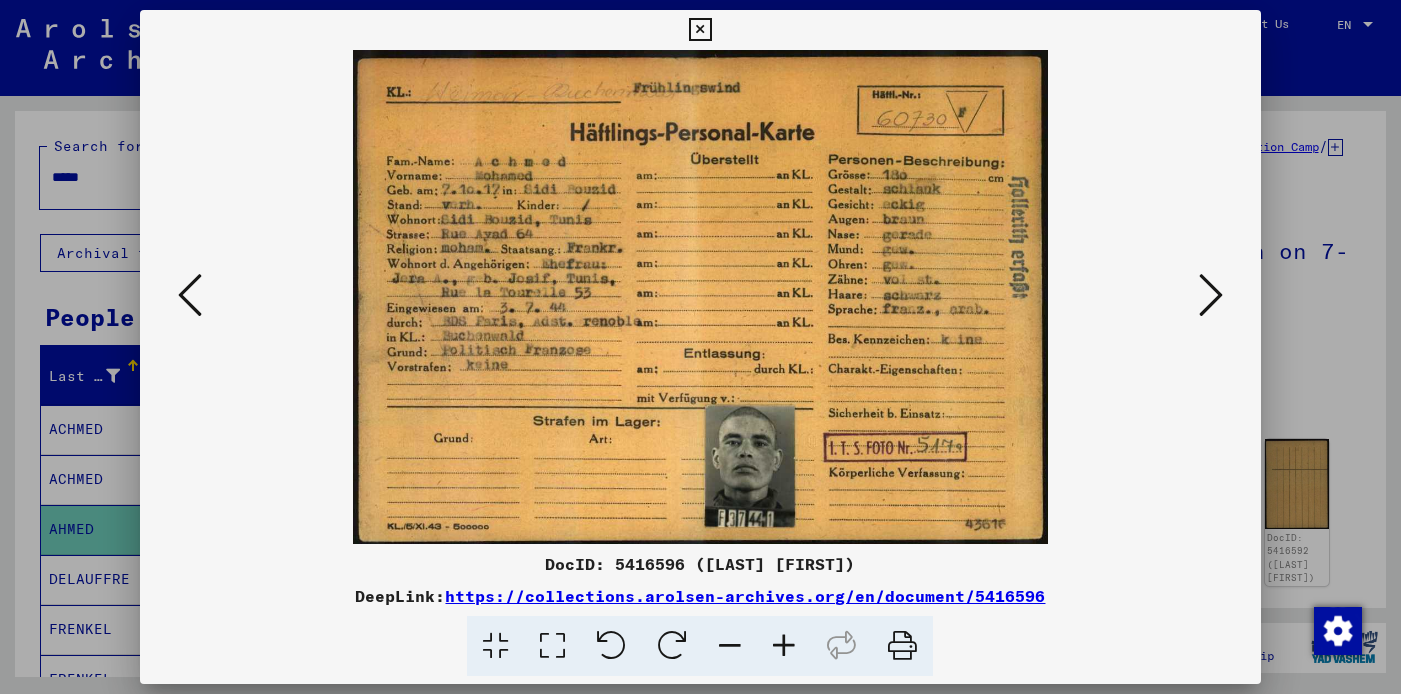 click at bounding box center (1211, 295) 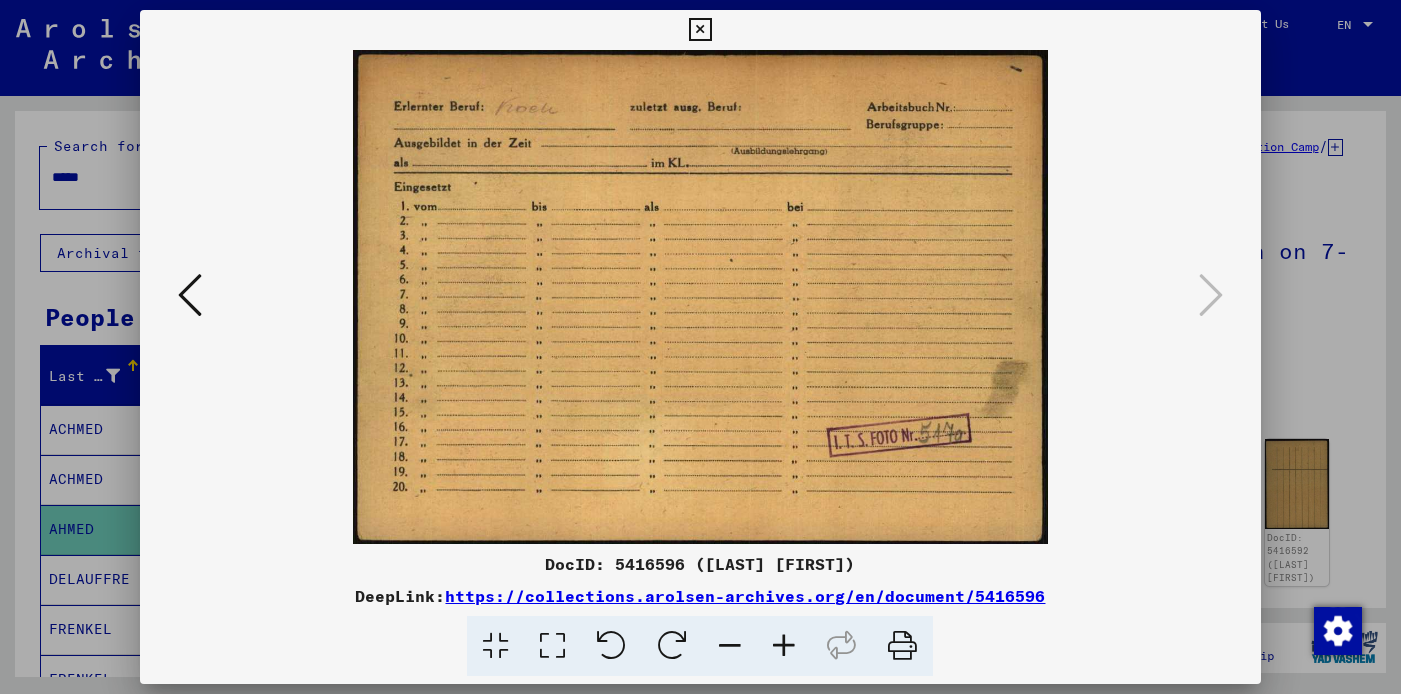 click at bounding box center (700, 30) 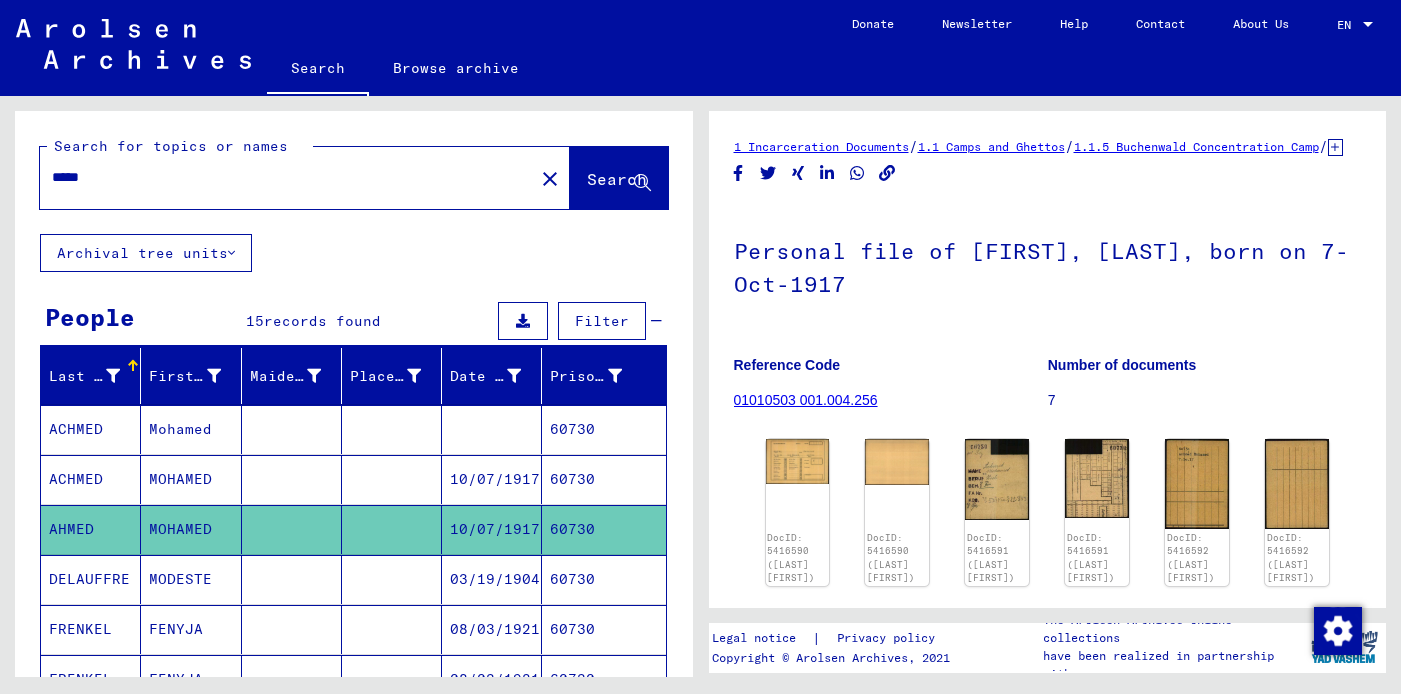 click on "Last Name   First Name   Maiden Name   Place of Birth   Date of Birth   Prisoner #   [LAST]   [FIRST]            60730   [LAST]   [FIRST]         10/07/1917   60730   [FIRST]   [FIRST]         10/07/1917   60730   DELAUFFRE   MODESTE         03/19/1904   60730   FRENKEL   FENYJA         08/03/1921   60730   FRENKEL   FENYJA         08/03/1921   60730   FRENKEL   FENIJA            60730   FRENKIEL   Fela            60730   FRENKIEL   Fela            60730   HULEUX   GEORGES         08/30/1921   60730   HULEUX   Georges         08/30/1921   60730   HULEUX   GEORGES      LIEVIN   08/30/1921   60730   OLSZEWSKA   ALFREDA         02/10/1915   60730               03/19/1924   60730               03/19/1904   60730   1 – 15 of 15  *  of 1  Show less  Signature Last Name First Name Maiden Name Place of Birth Date of Birth Prisoner # Father (adoptive father) Mother (adoptive mother) Religion Nationality Occupaton Place of incarceration Date of decease Last residence Last residence (Country) Last residence (District)" at bounding box center [354, 817] 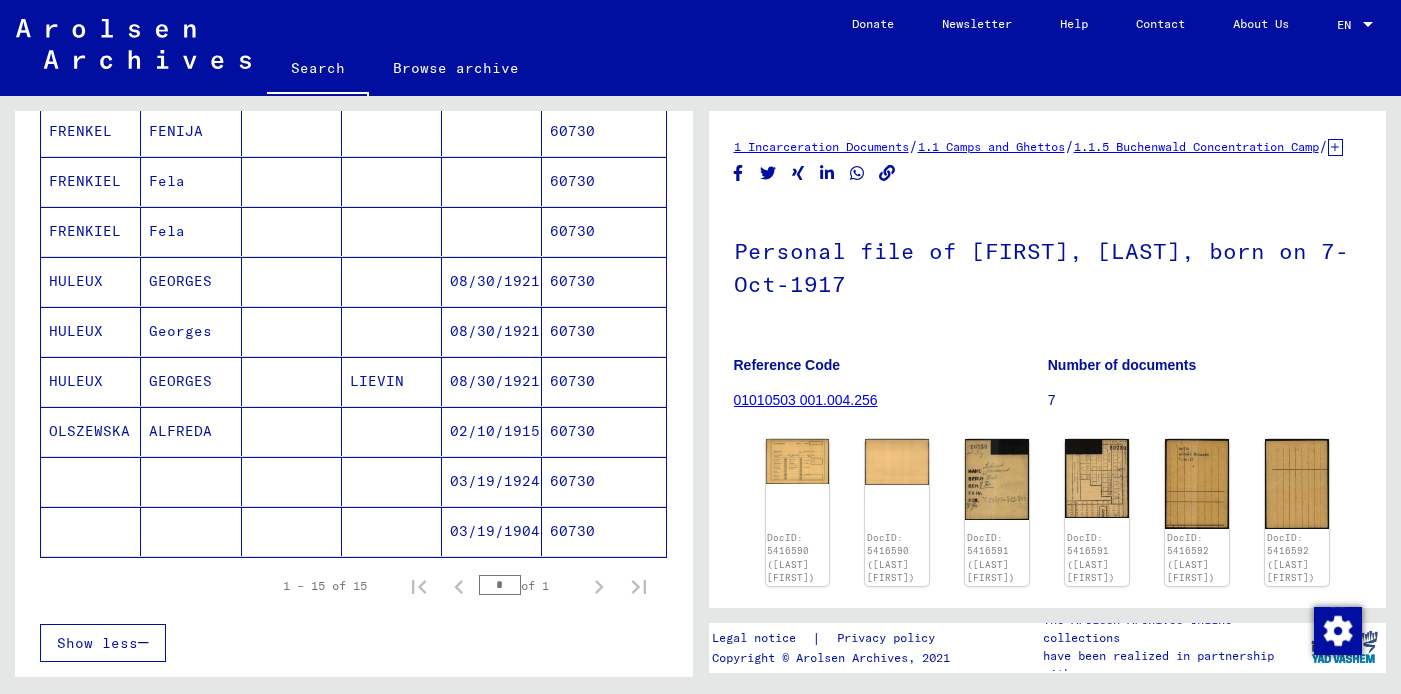 scroll, scrollTop: 600, scrollLeft: 0, axis: vertical 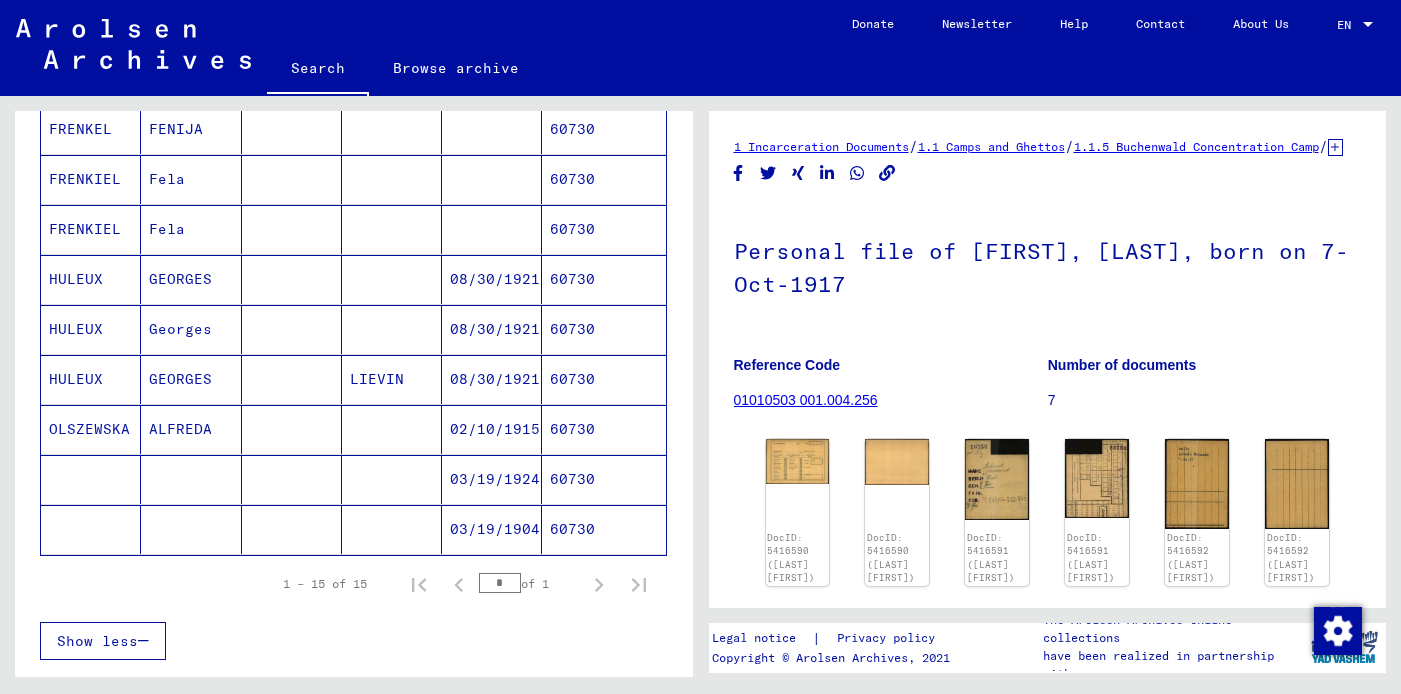 click at bounding box center [91, 529] 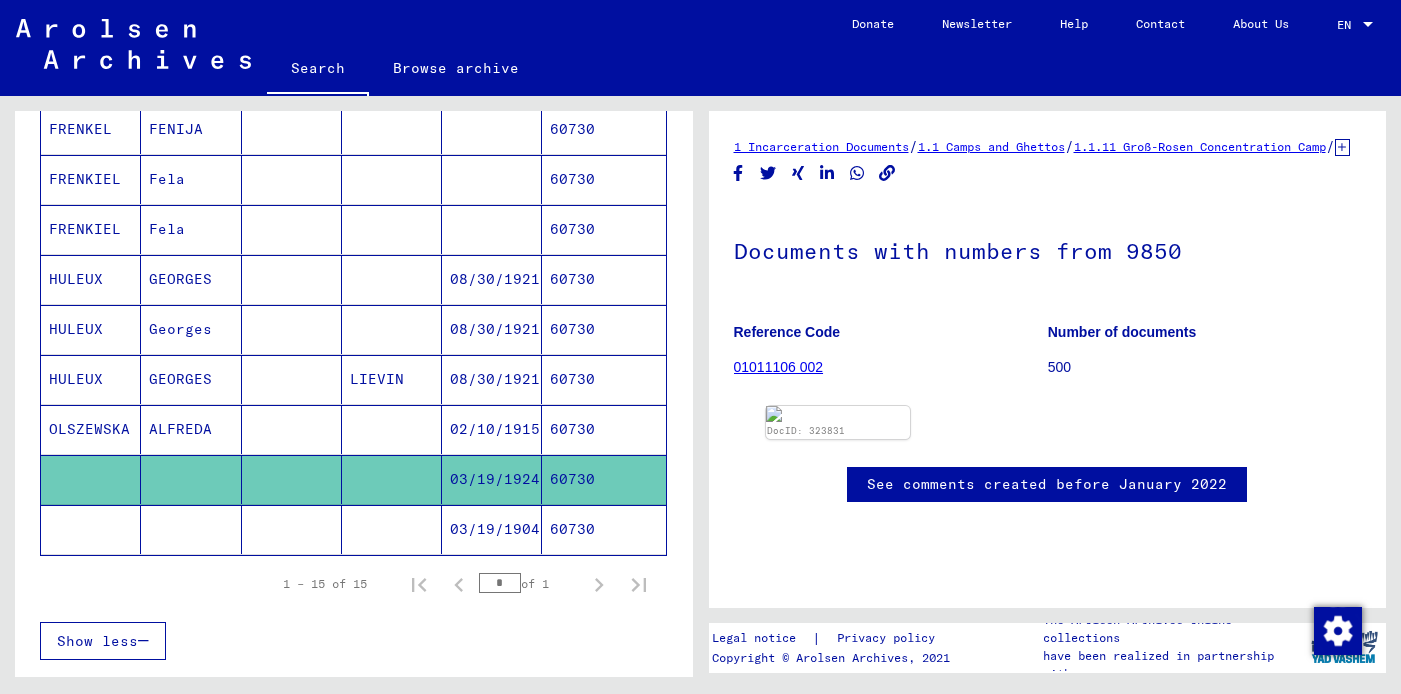 scroll, scrollTop: 0, scrollLeft: 0, axis: both 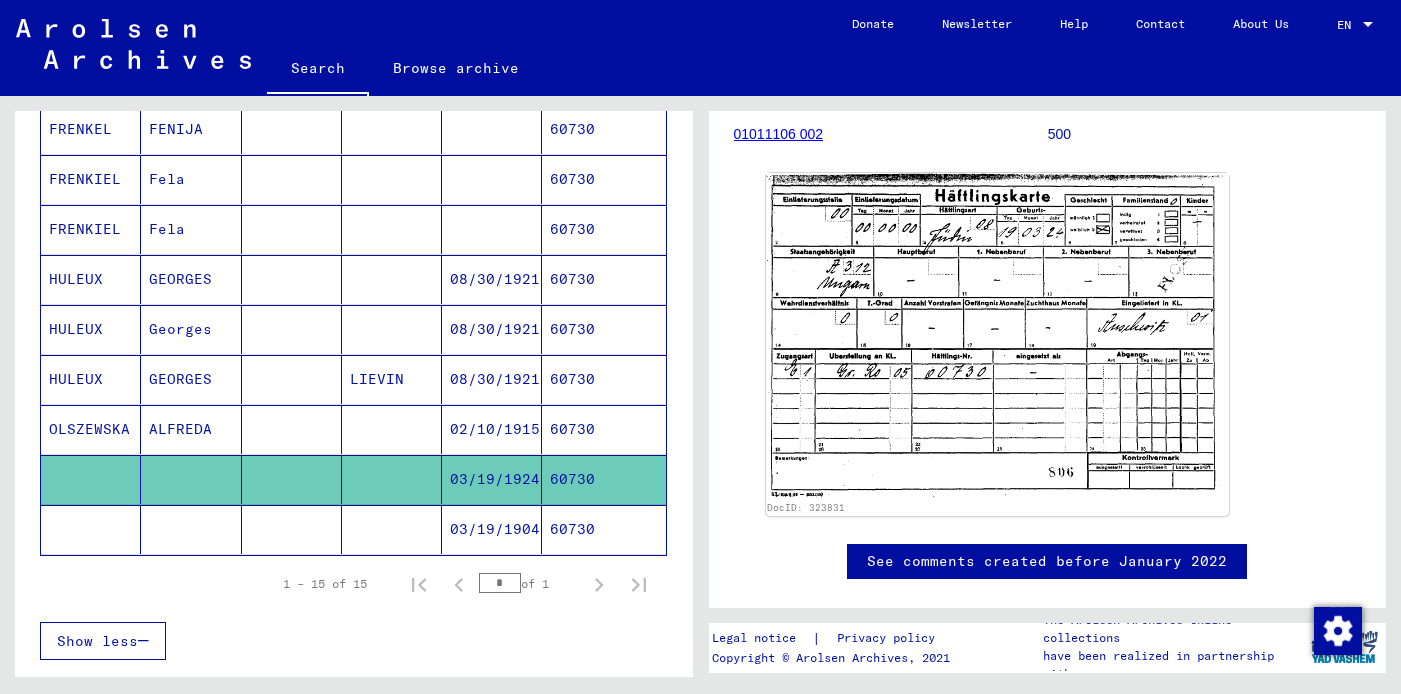 click 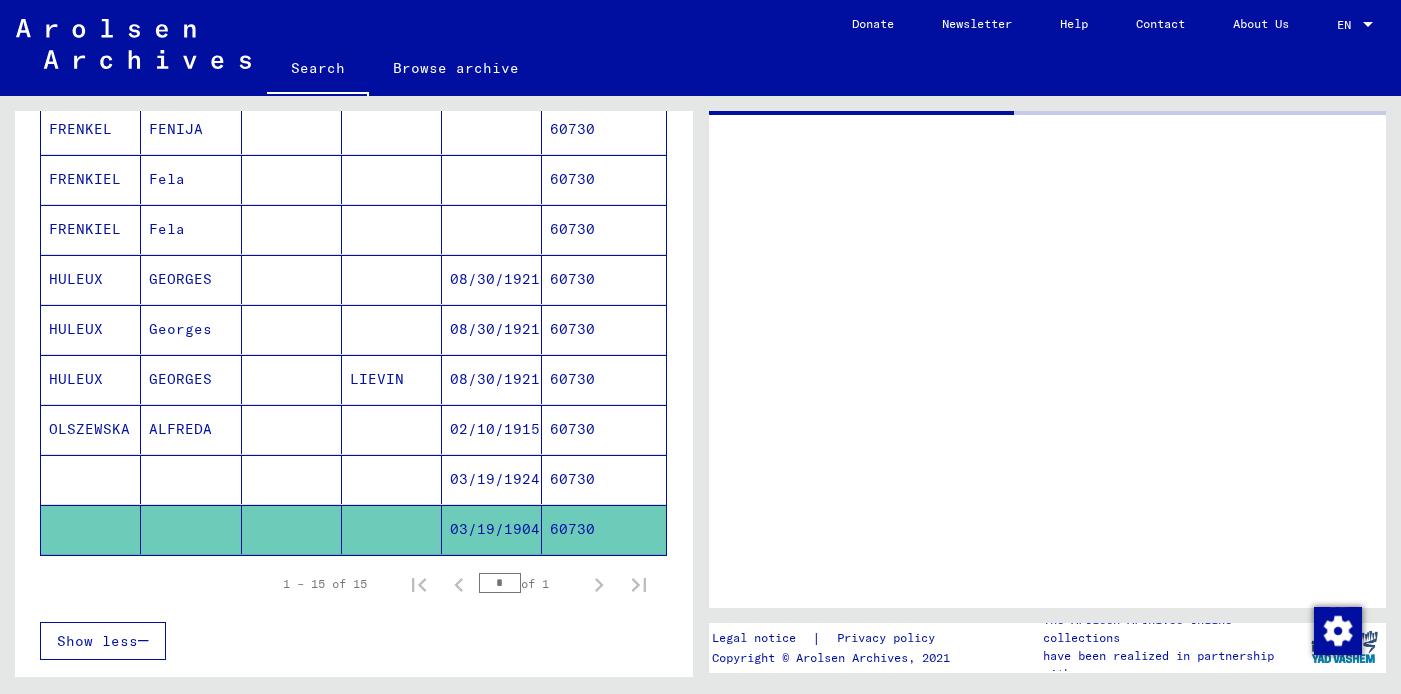 scroll, scrollTop: 0, scrollLeft: 0, axis: both 